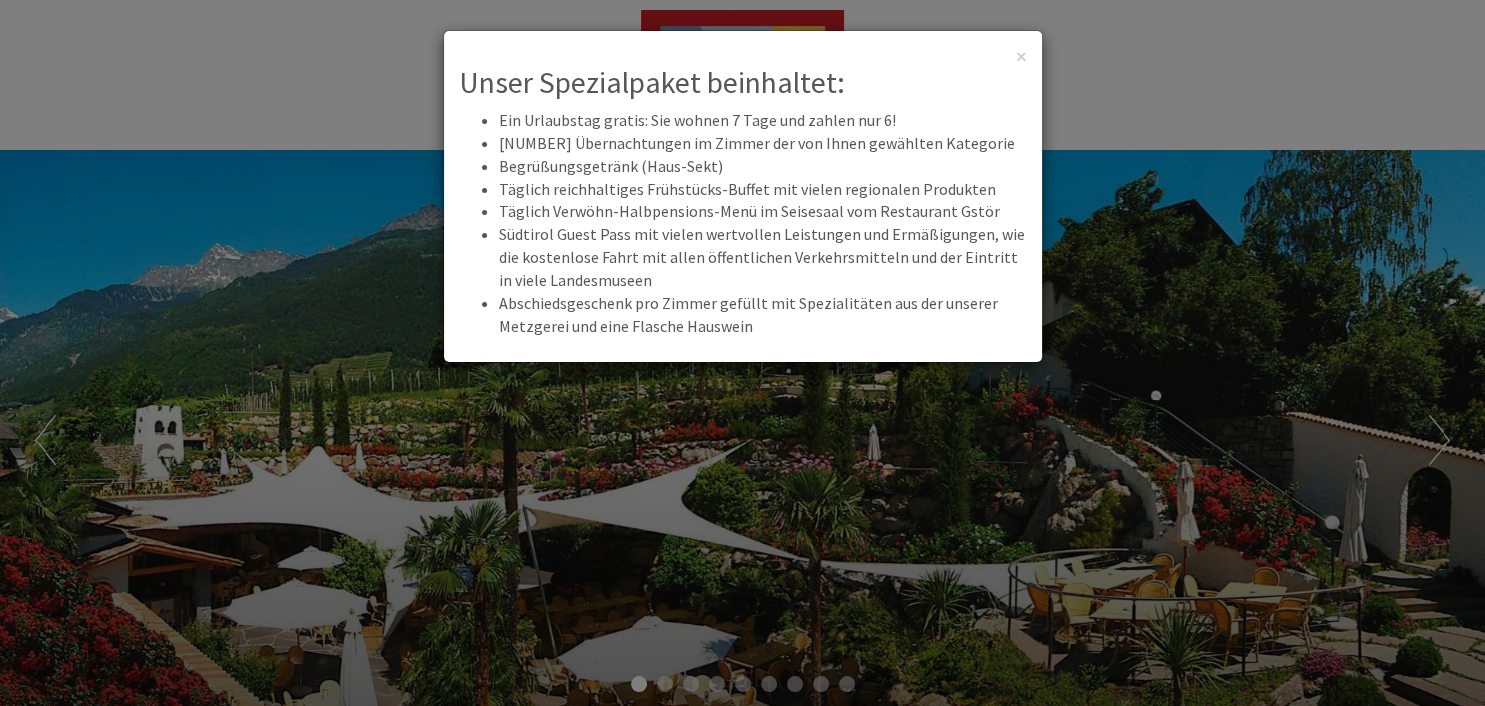scroll, scrollTop: 0, scrollLeft: 0, axis: both 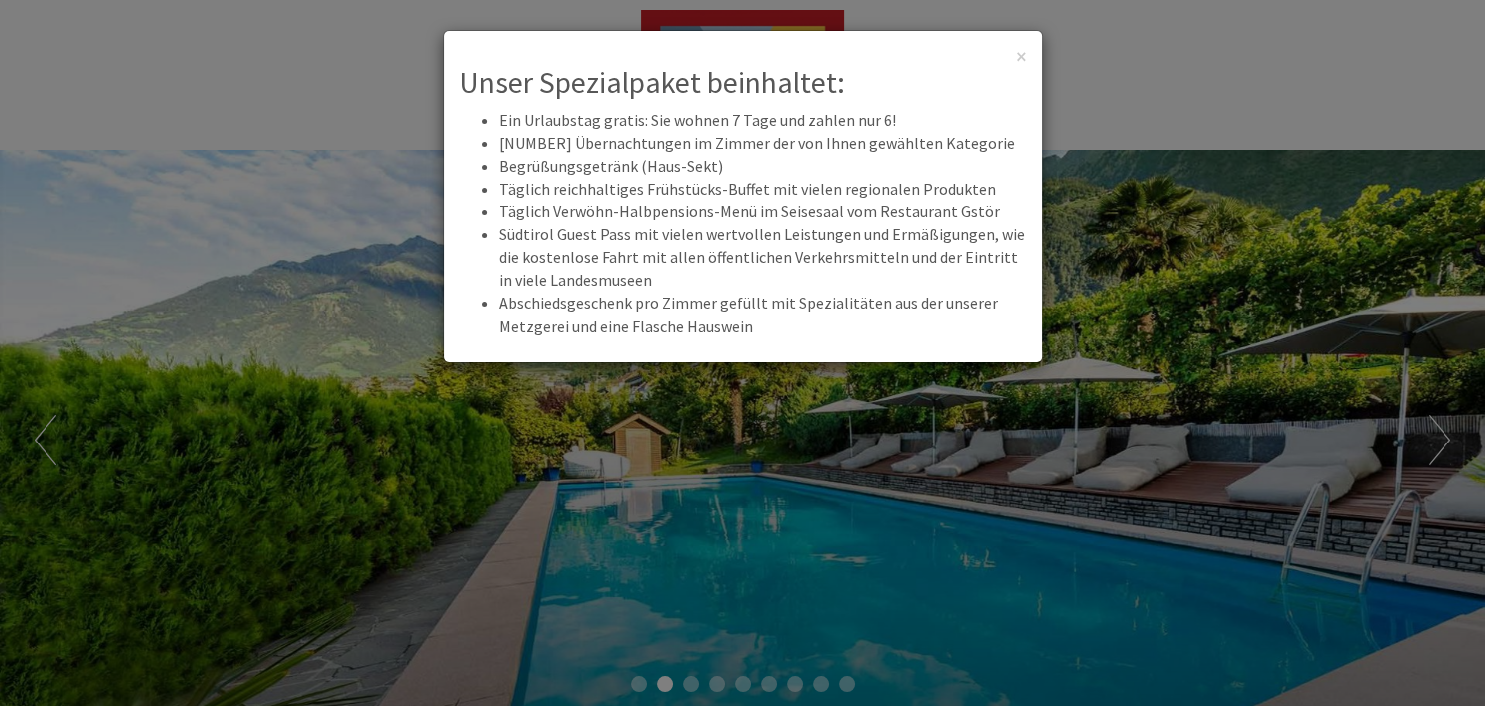 click on "×
Unser Spezialpaket beinhaltet:
Ein Urlaubstag gratis: Sie wohnen 7 Tage und zahlen nur 6!
7 Übernachtungen im Zimmer der von Ihnen gewählten Kategorie
Begrüßungsgetränk (Haus-Sekt)
Täglich reichhaltiges Frühstücks-Buffet mit vielen regionalen Produkten
Täglich Verwöhn-Halbpensions-Menü im Seisesaal vom Restaurant Gstör
Südtirol Guest Pass mit vielen wertvollen Leistungen und Ermäßigungen, wie die kostenlose Fahrt mit allen öffentlichen Verkehrsmitteln und der Eintritt in viele Landesmuseen
Abschiedsgeschenk pro Zimmer gefüllt mit Spezialitäten aus der unserer Metzgerei und eine Flasche Hauswein" at bounding box center [742, 353] 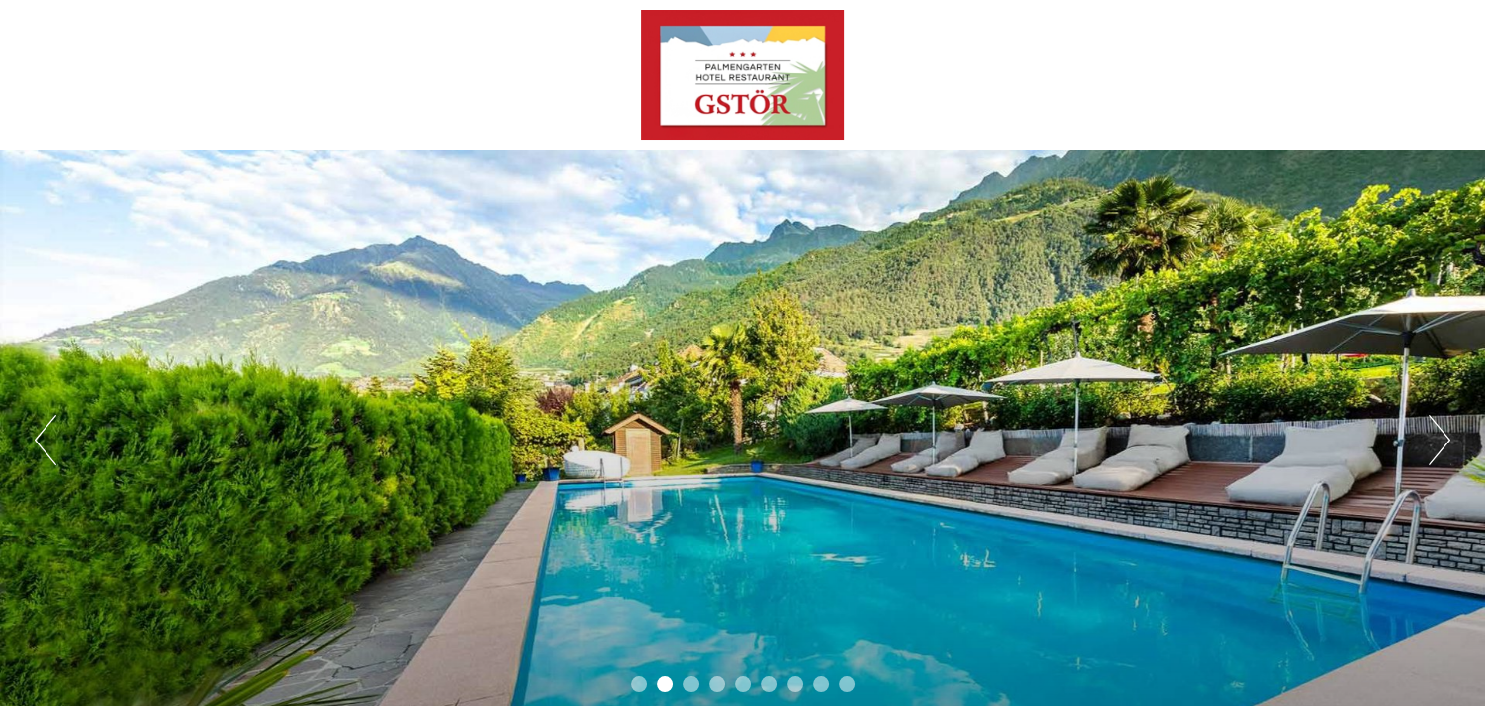 click on "3" at bounding box center [691, 684] 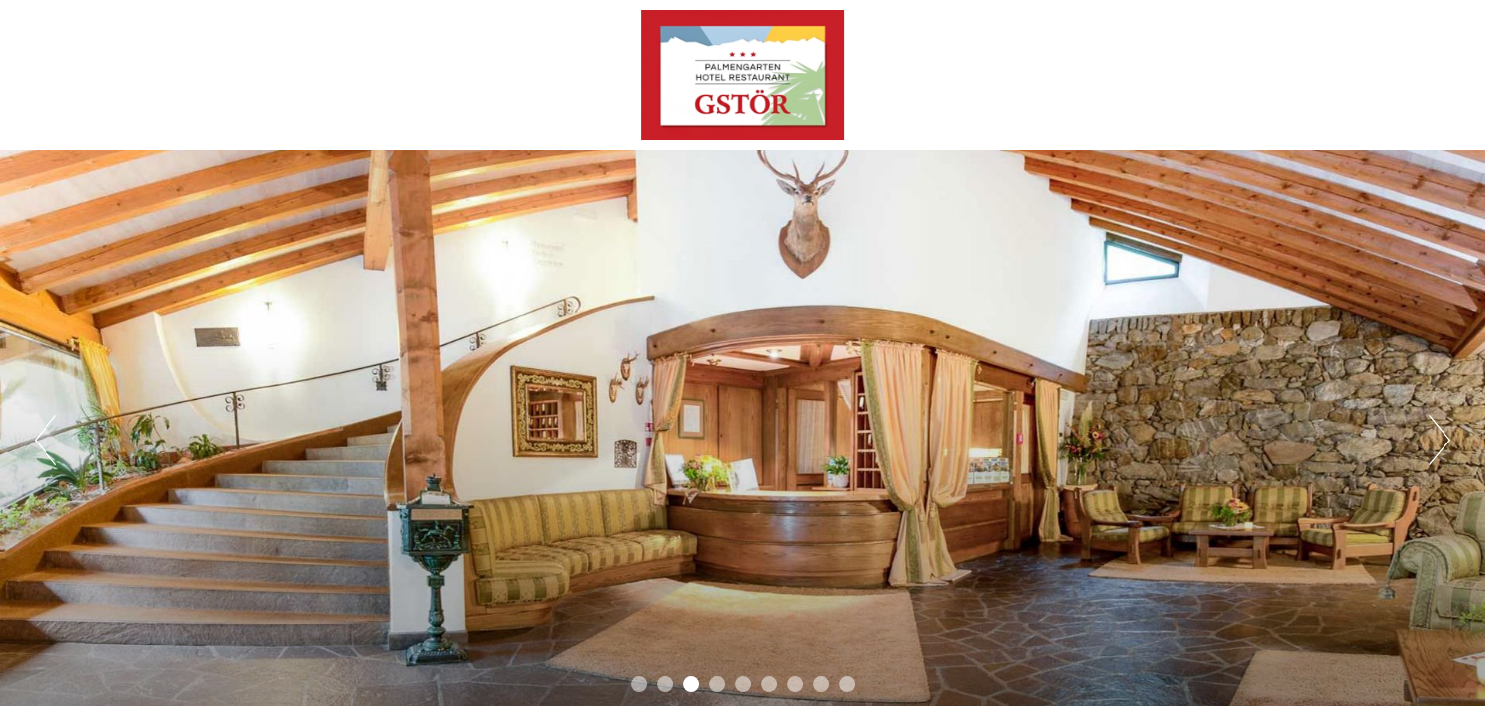 click on "4" at bounding box center [717, 684] 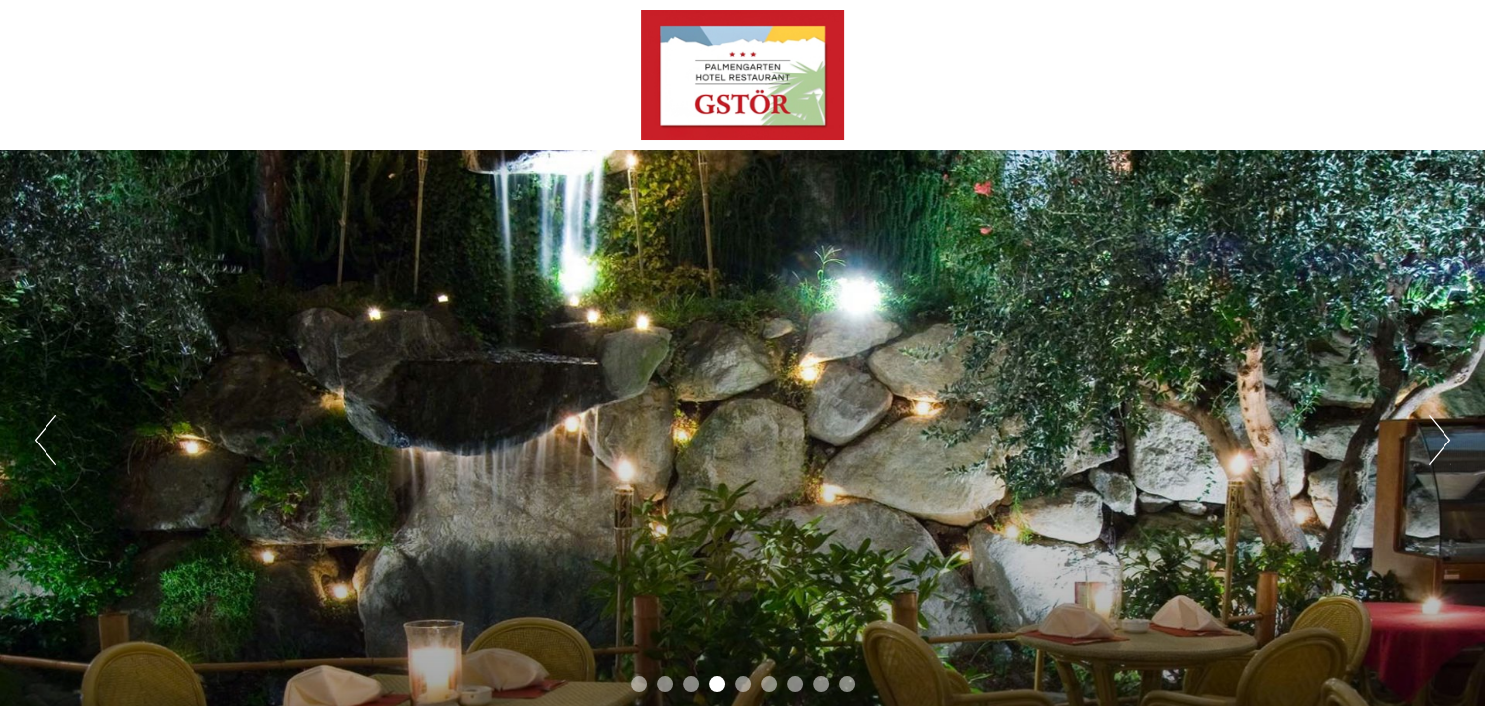 click on "5" at bounding box center [743, 684] 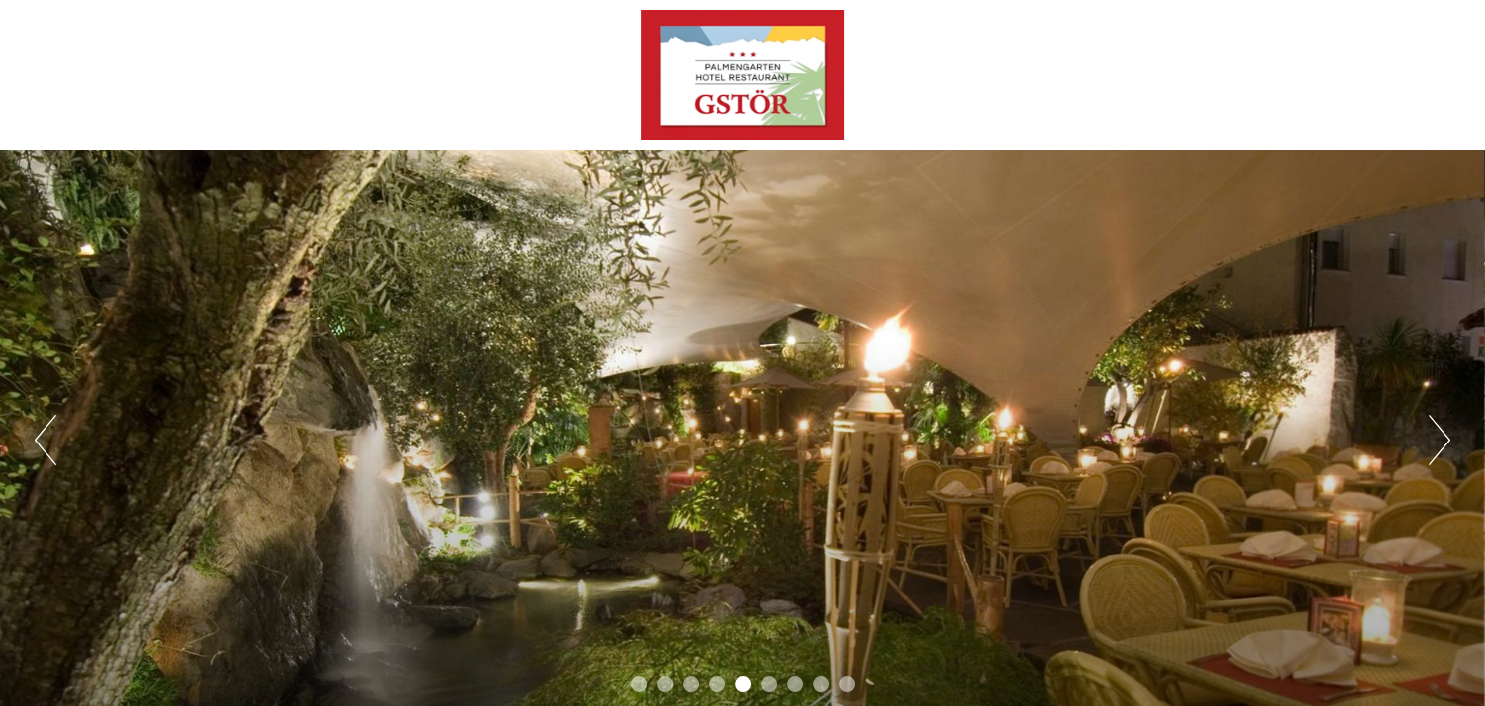 click on "6" at bounding box center (769, 684) 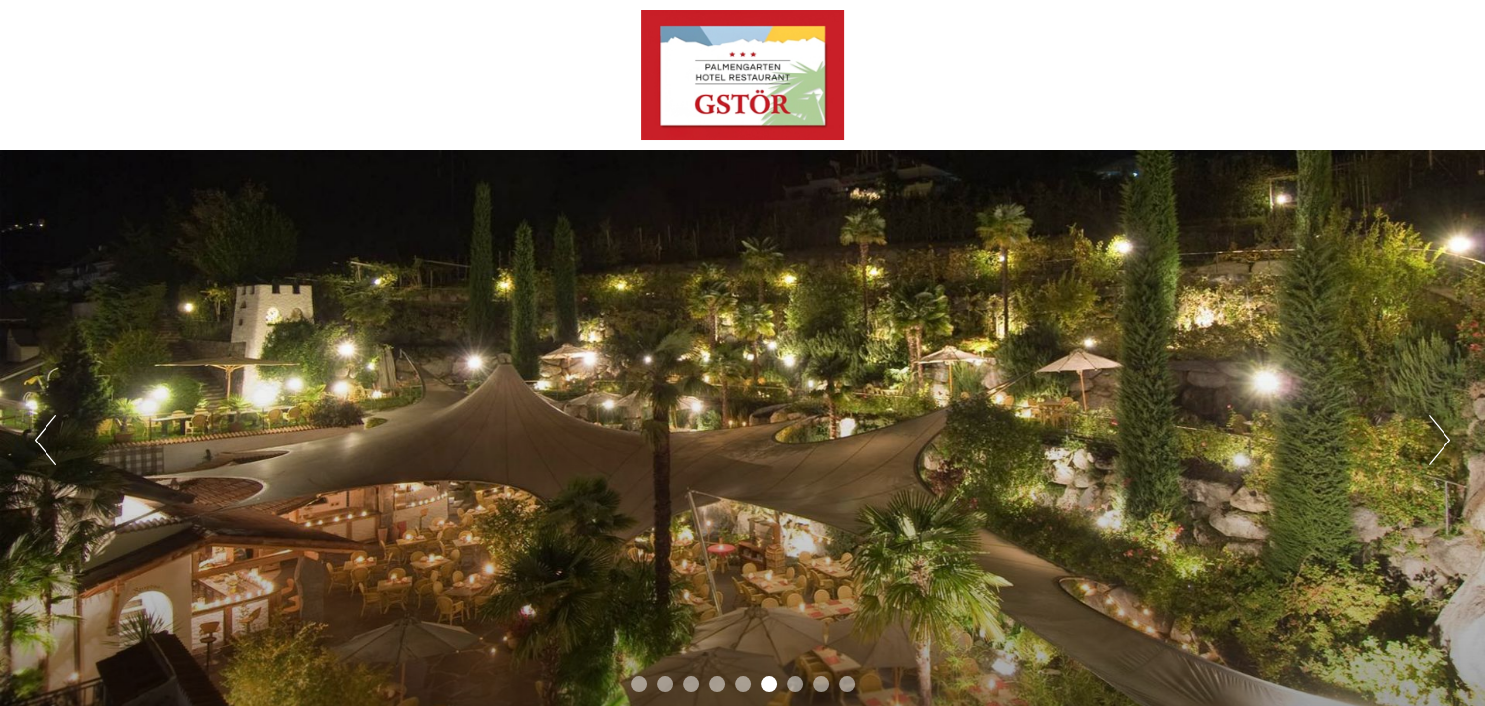 drag, startPoint x: 781, startPoint y: 688, endPoint x: 962, endPoint y: 687, distance: 181.00276 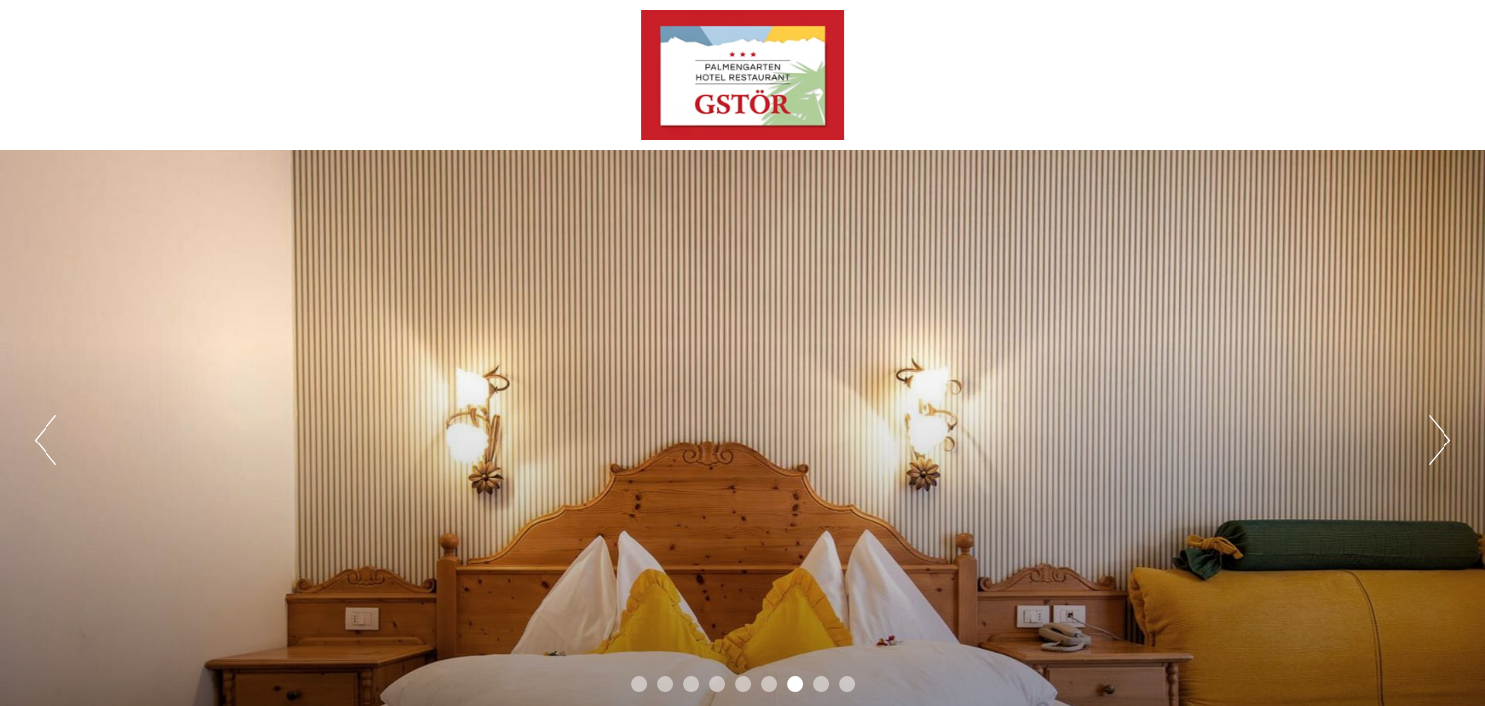 click on "Next" at bounding box center (1439, 440) 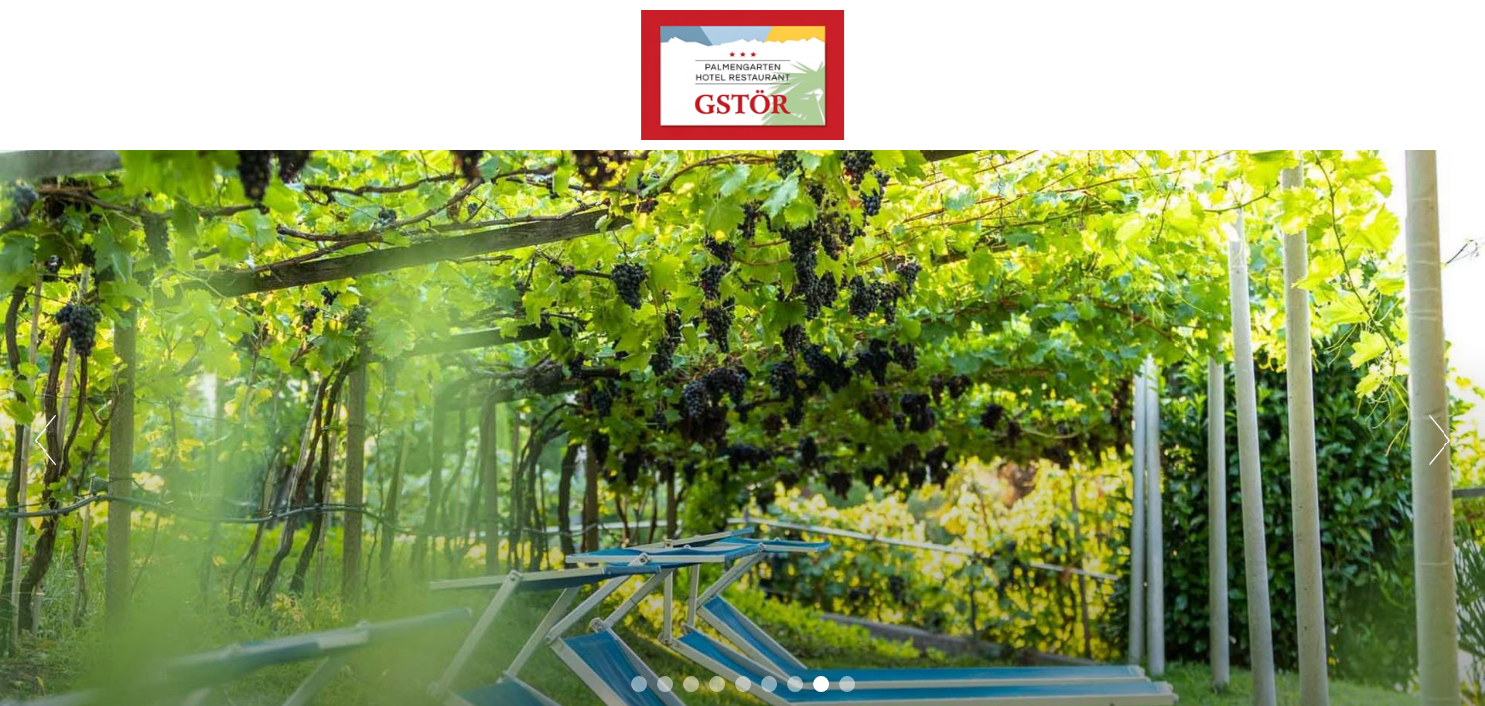 click on "Next" at bounding box center [1439, 440] 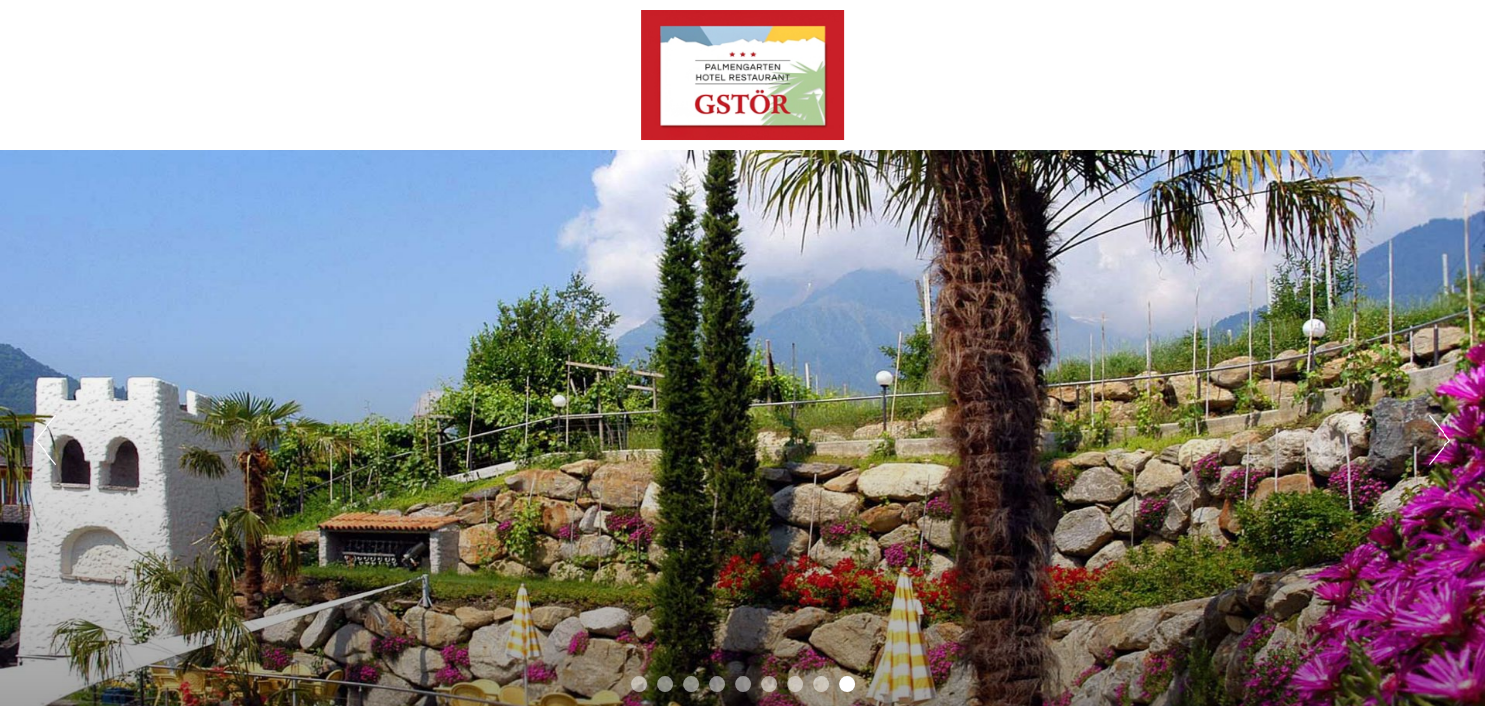 click on "Next" at bounding box center (1439, 440) 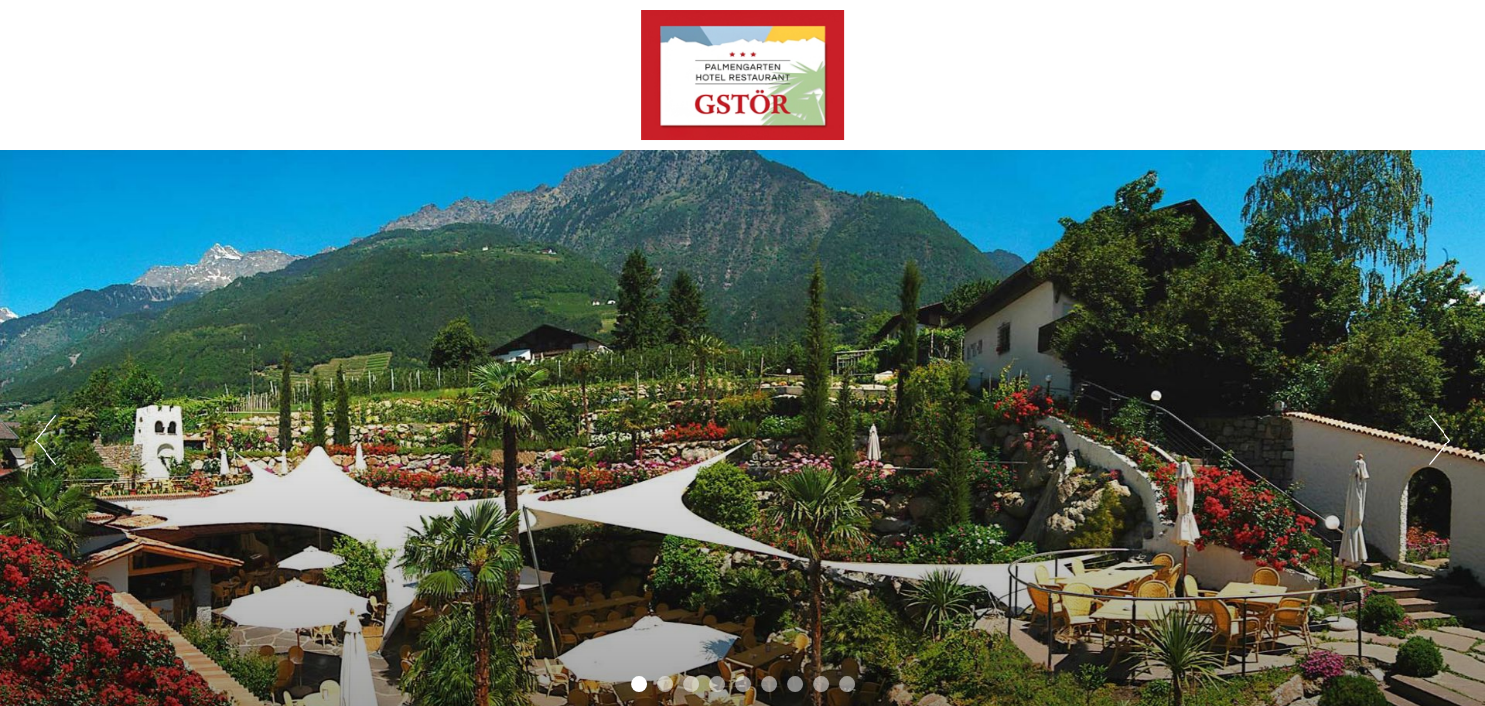 click on "Next" at bounding box center (1439, 440) 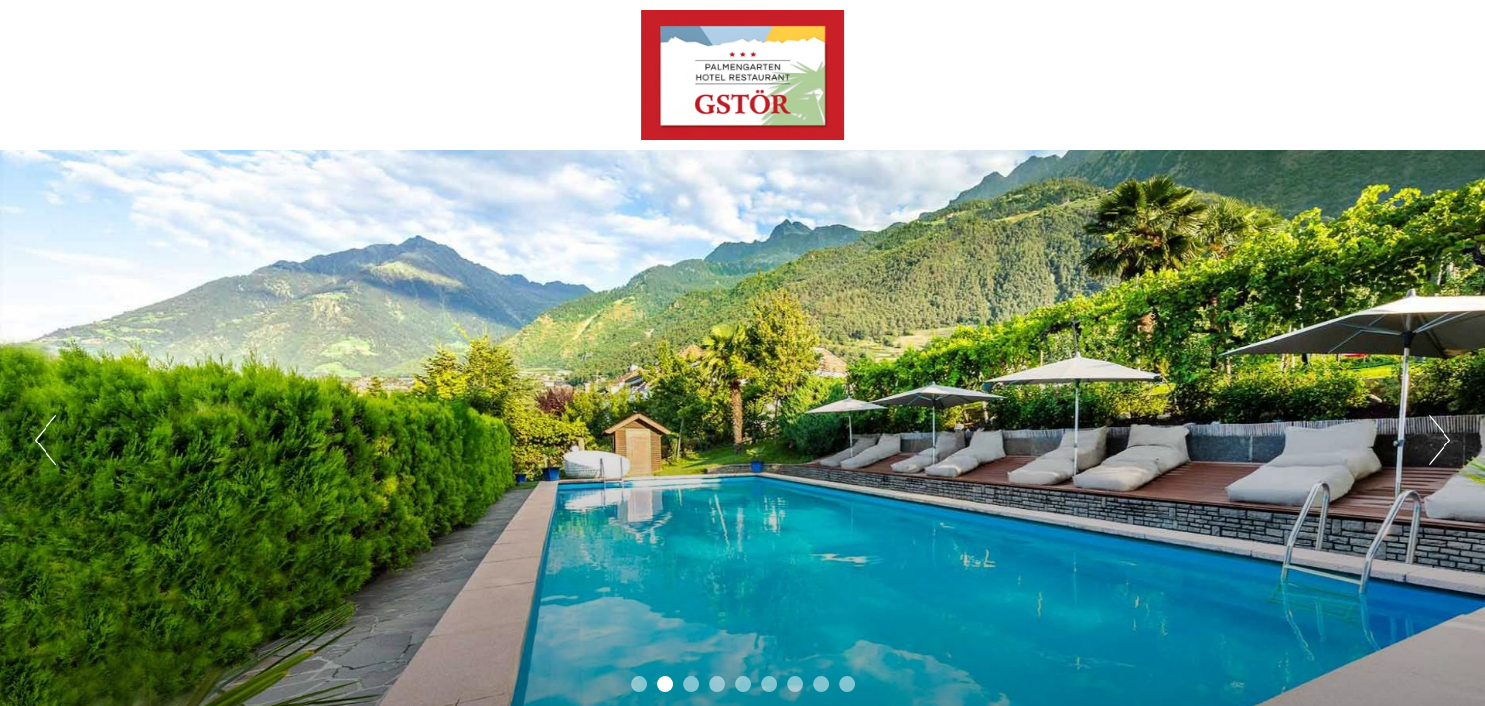 click on "Next" at bounding box center (1439, 440) 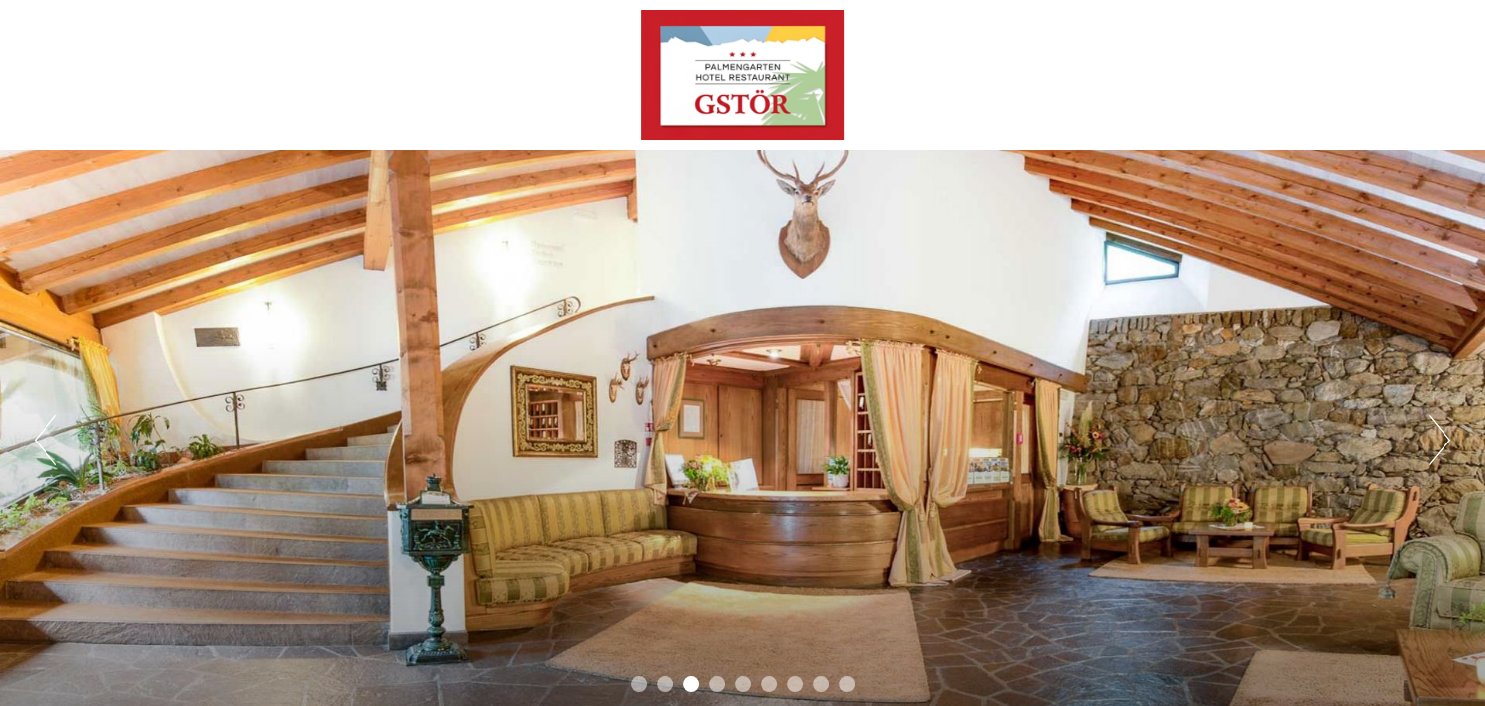 click on "Next" at bounding box center (1439, 440) 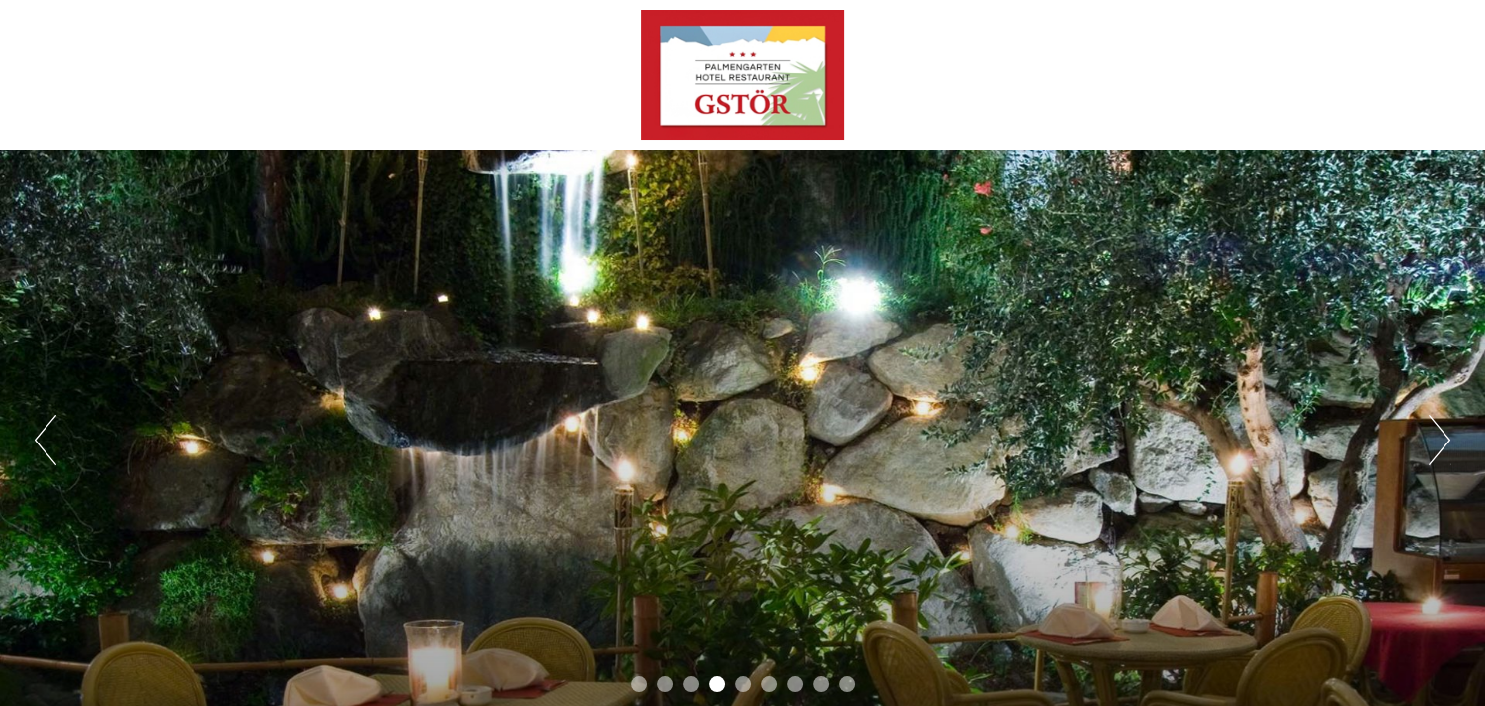 click on "Next" at bounding box center (1439, 440) 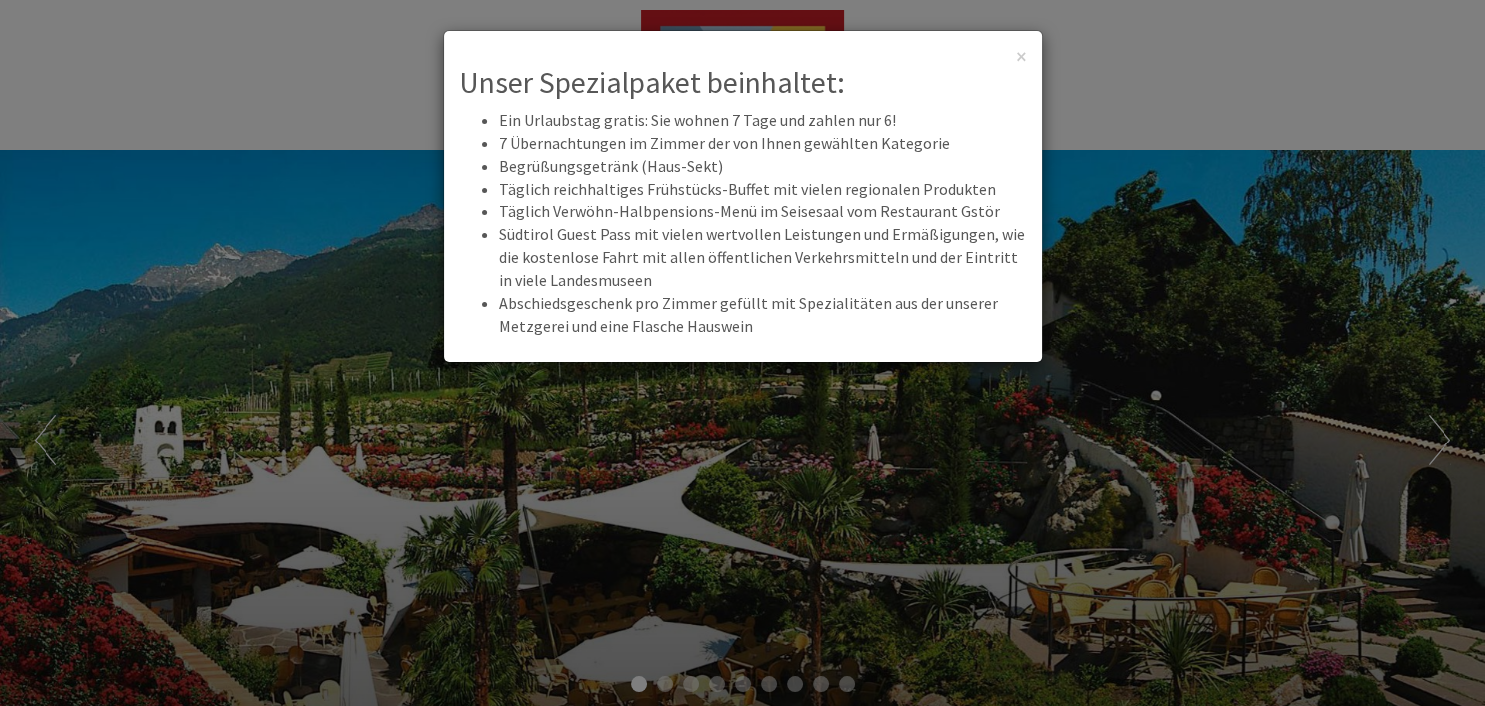 scroll, scrollTop: 0, scrollLeft: 0, axis: both 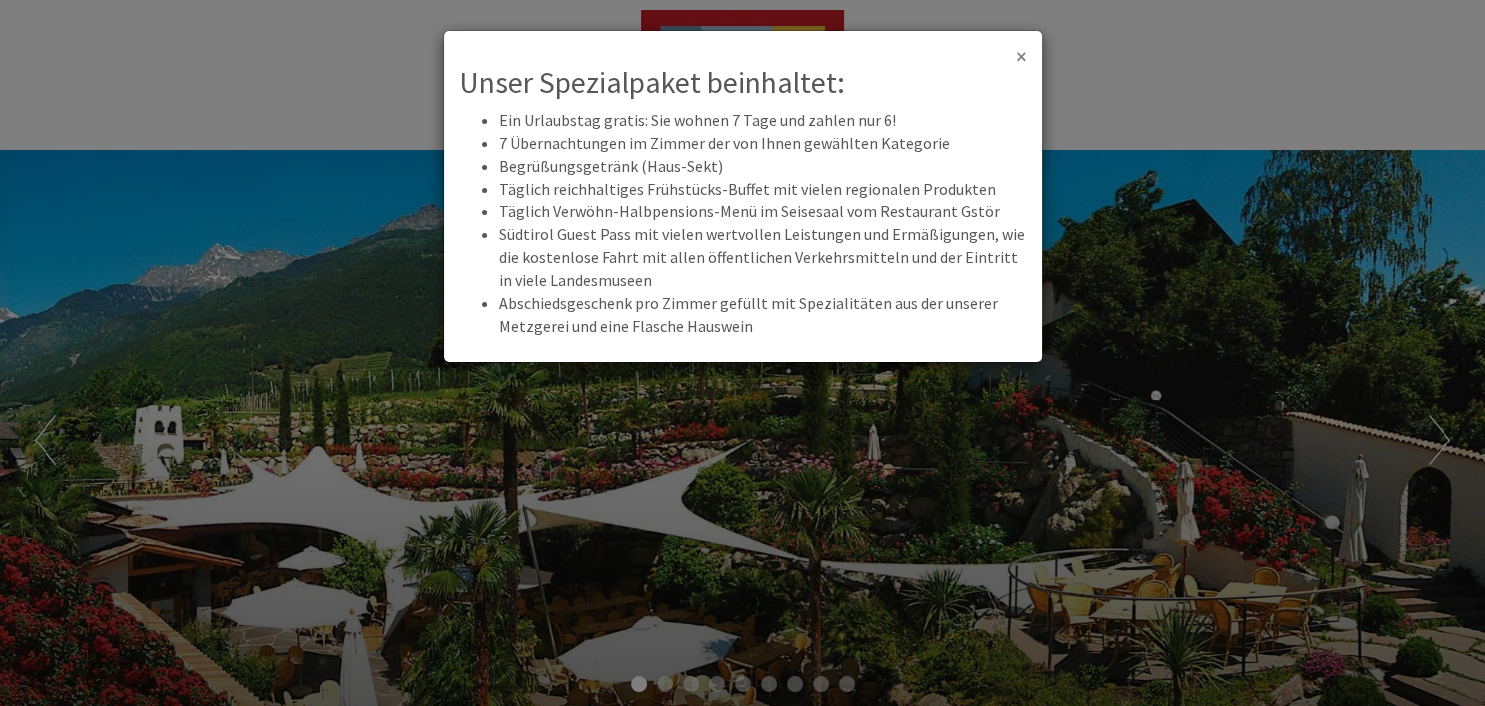 click on "×" at bounding box center (1021, 56) 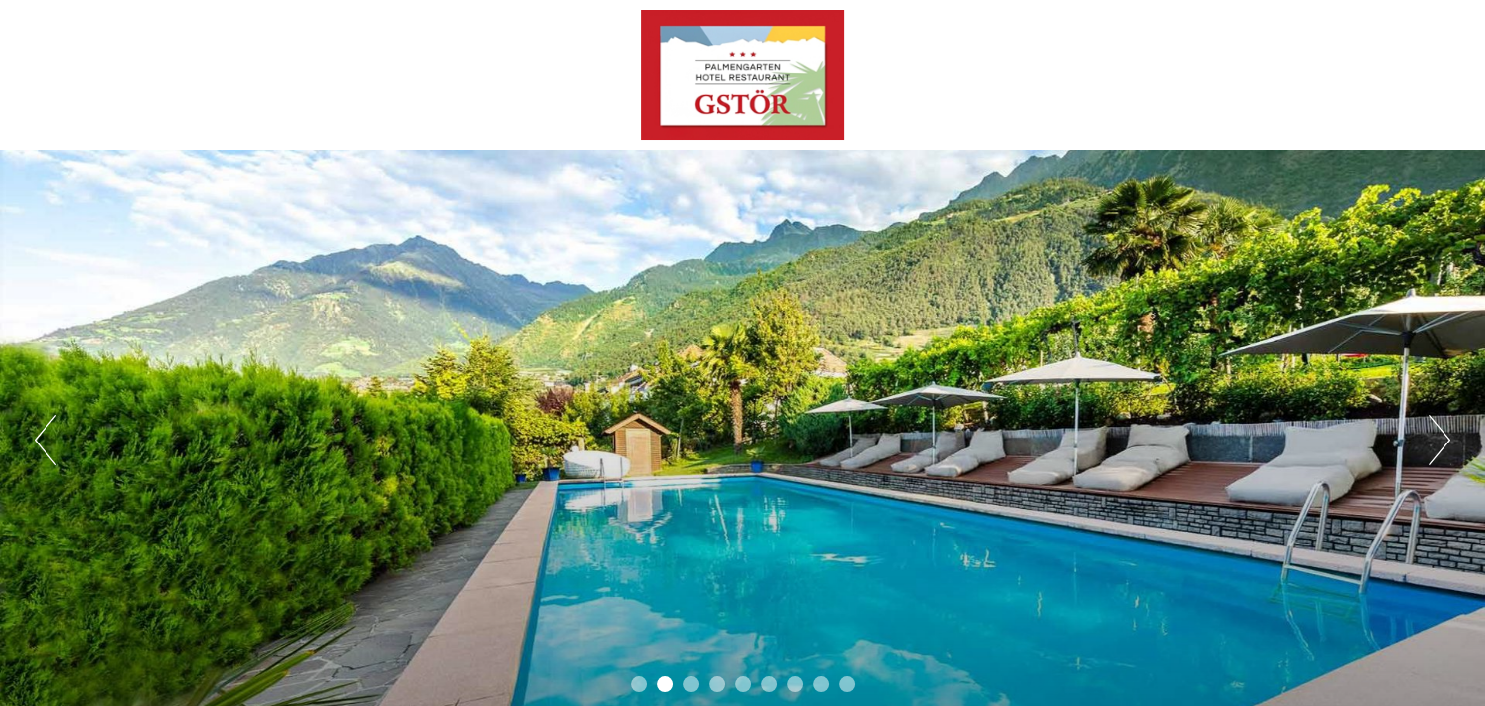 click on "3" at bounding box center (691, 684) 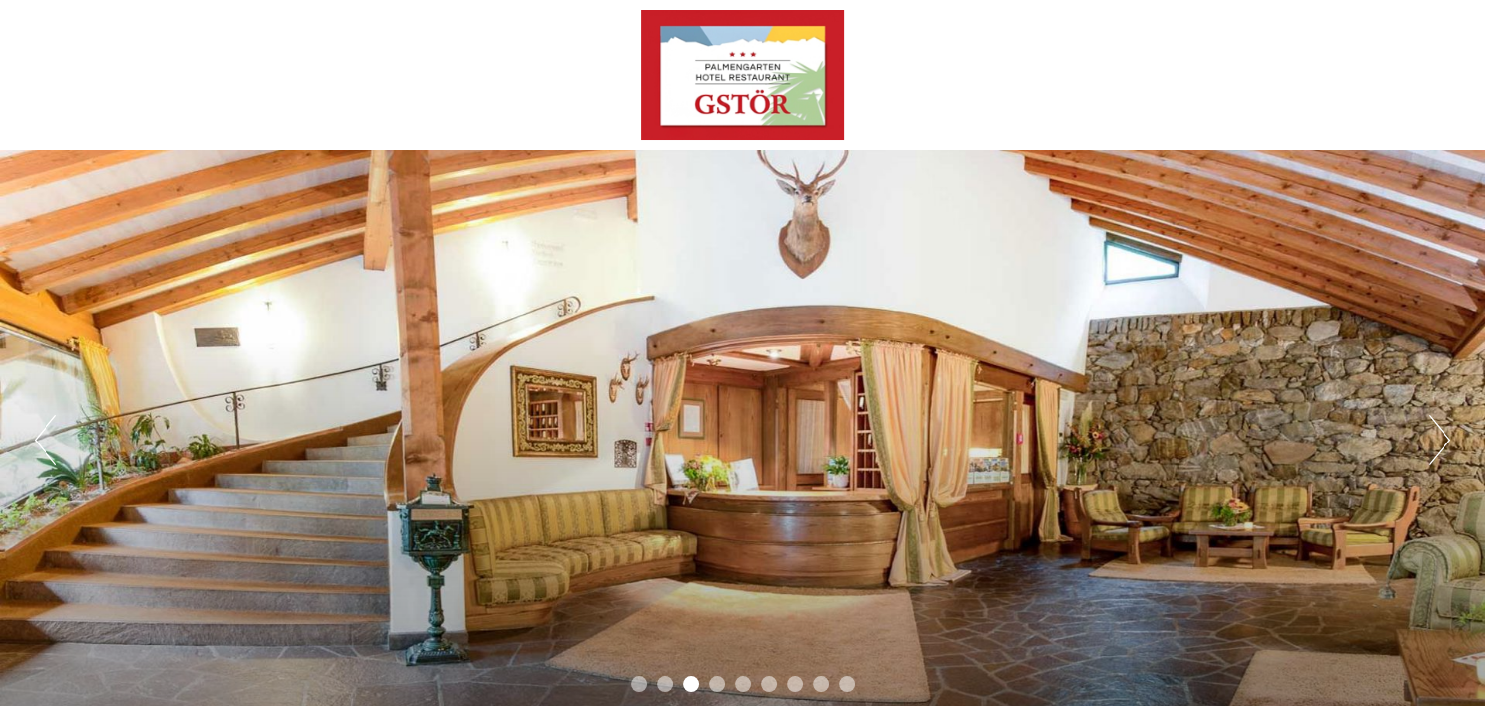 click on "4" at bounding box center [717, 684] 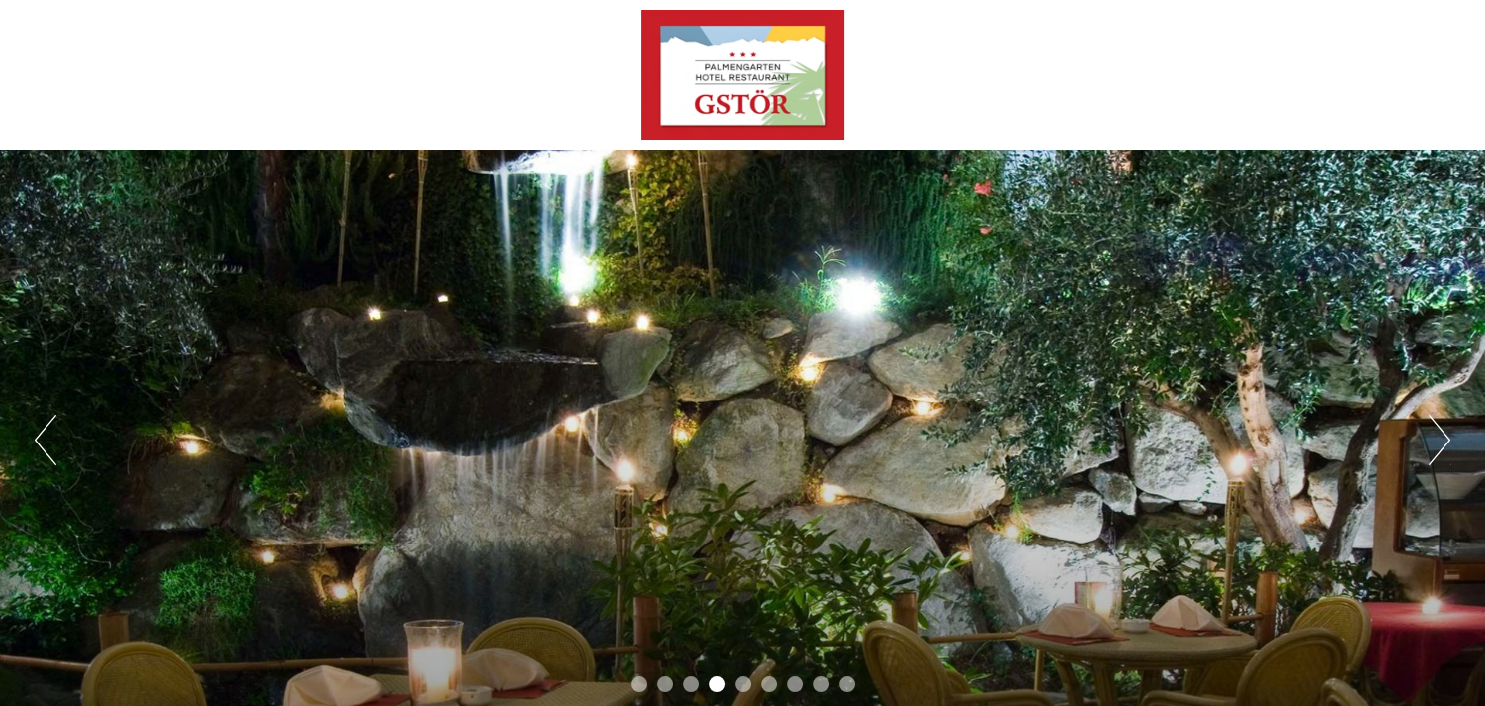 click on "5" at bounding box center [743, 684] 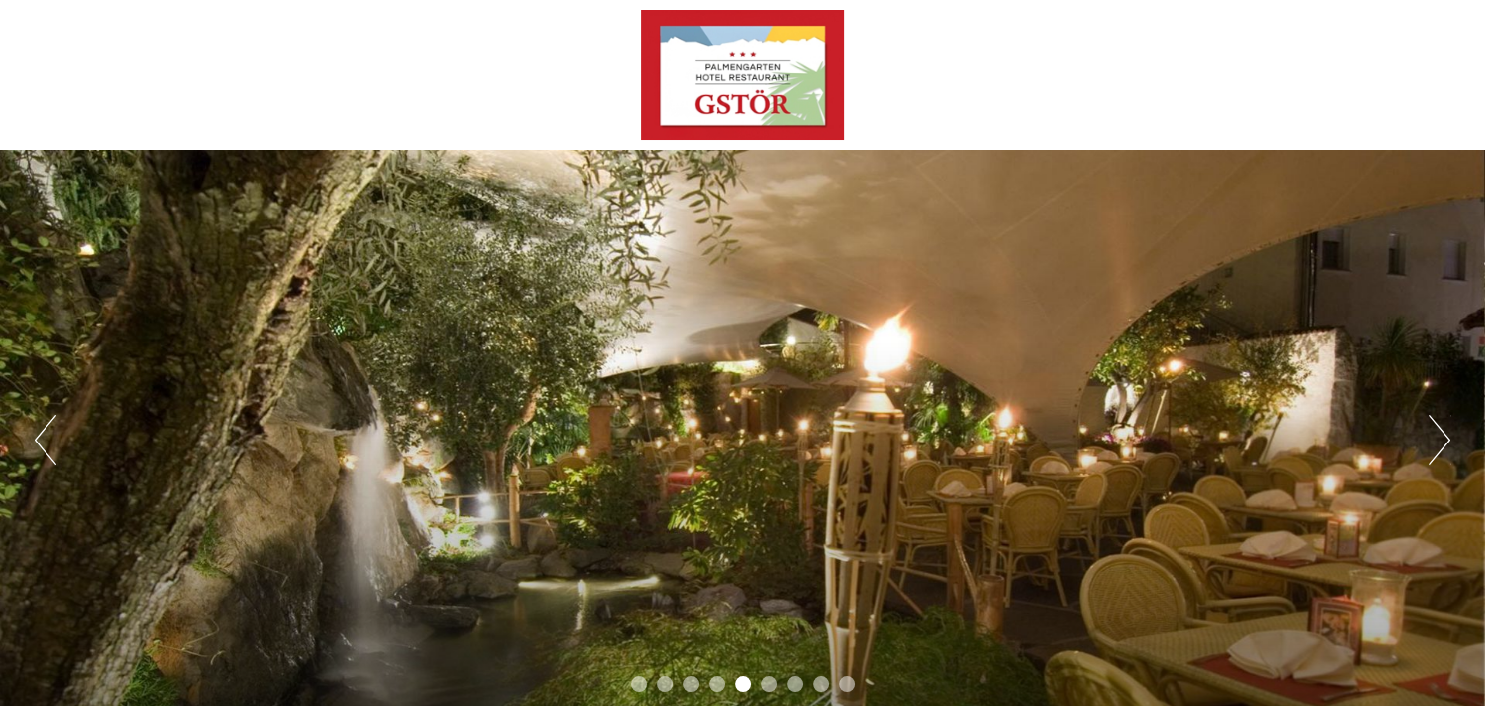 click on "6" at bounding box center (769, 684) 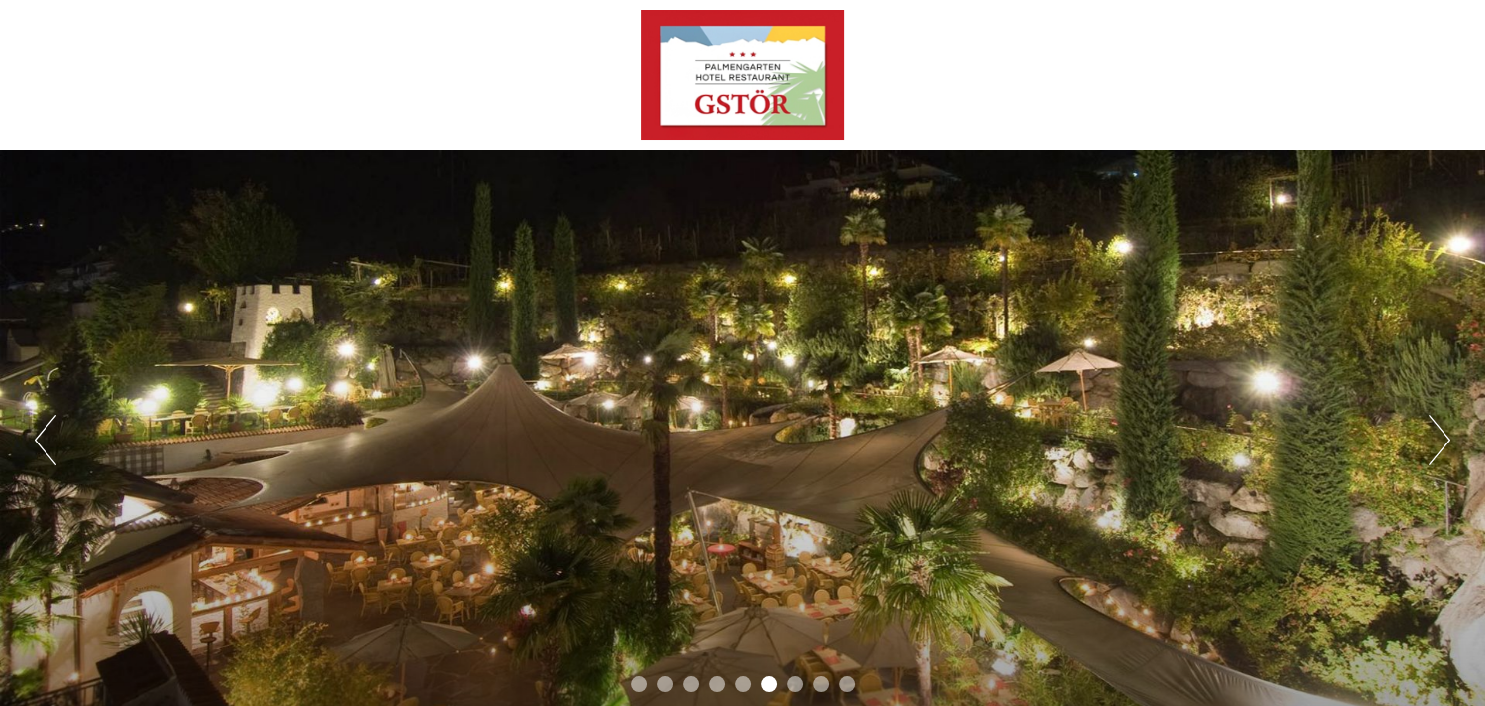 click on "7" at bounding box center [795, 684] 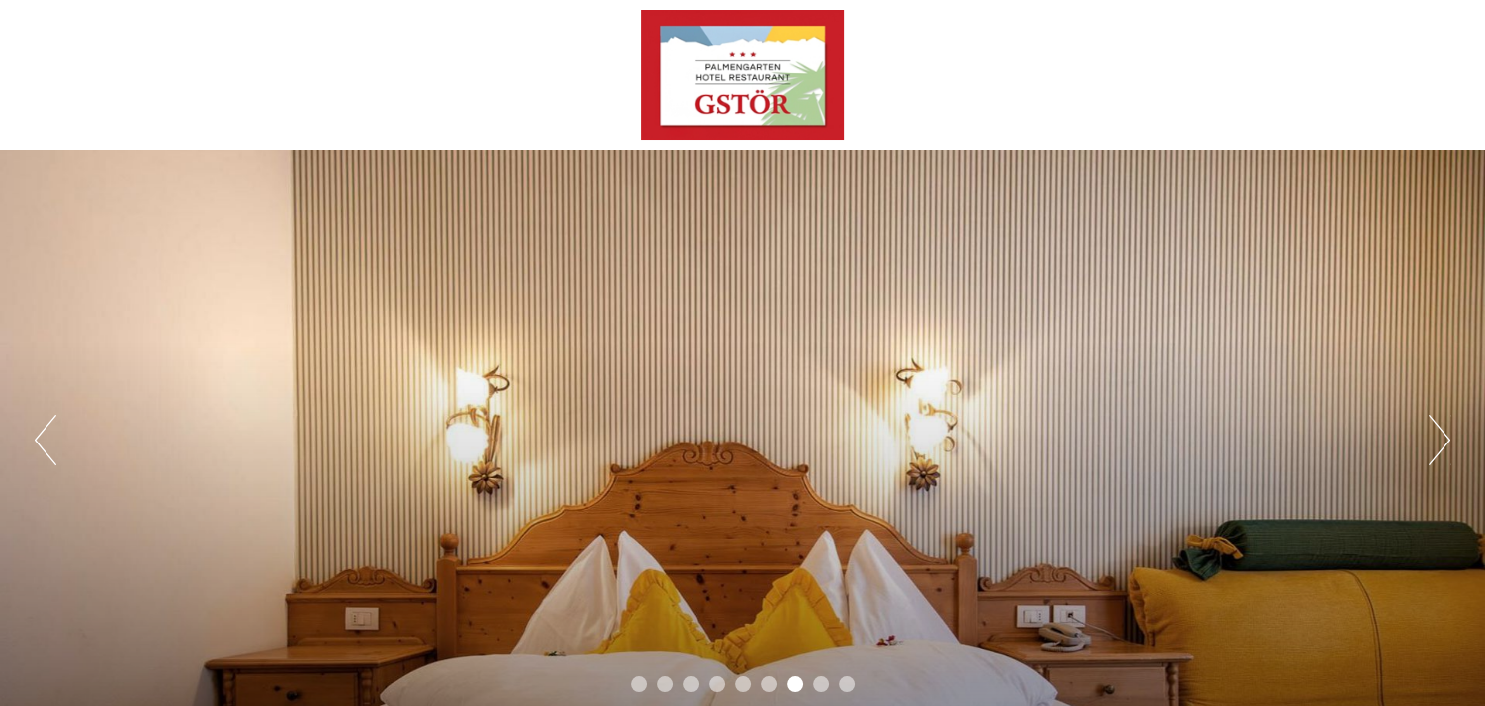 click on "8" at bounding box center [821, 684] 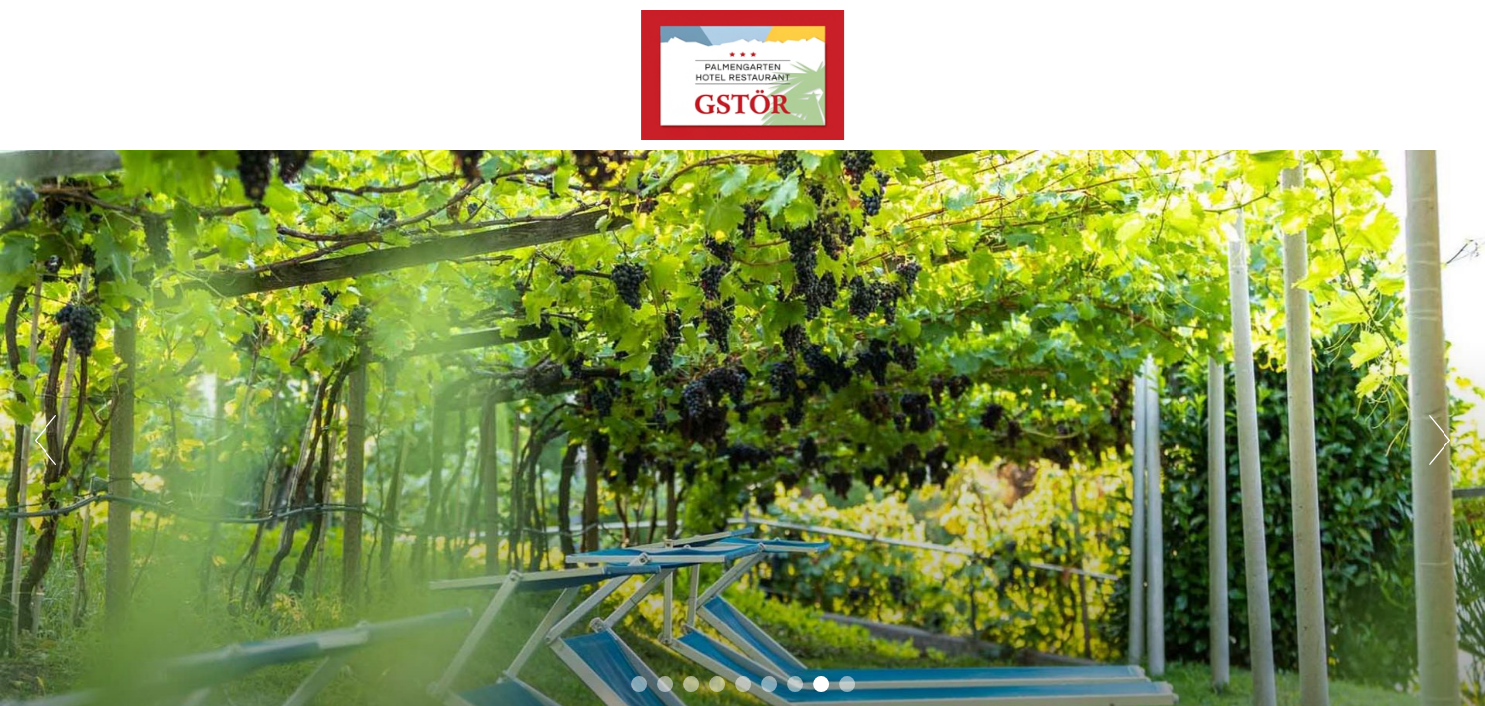 click on "9" at bounding box center [847, 684] 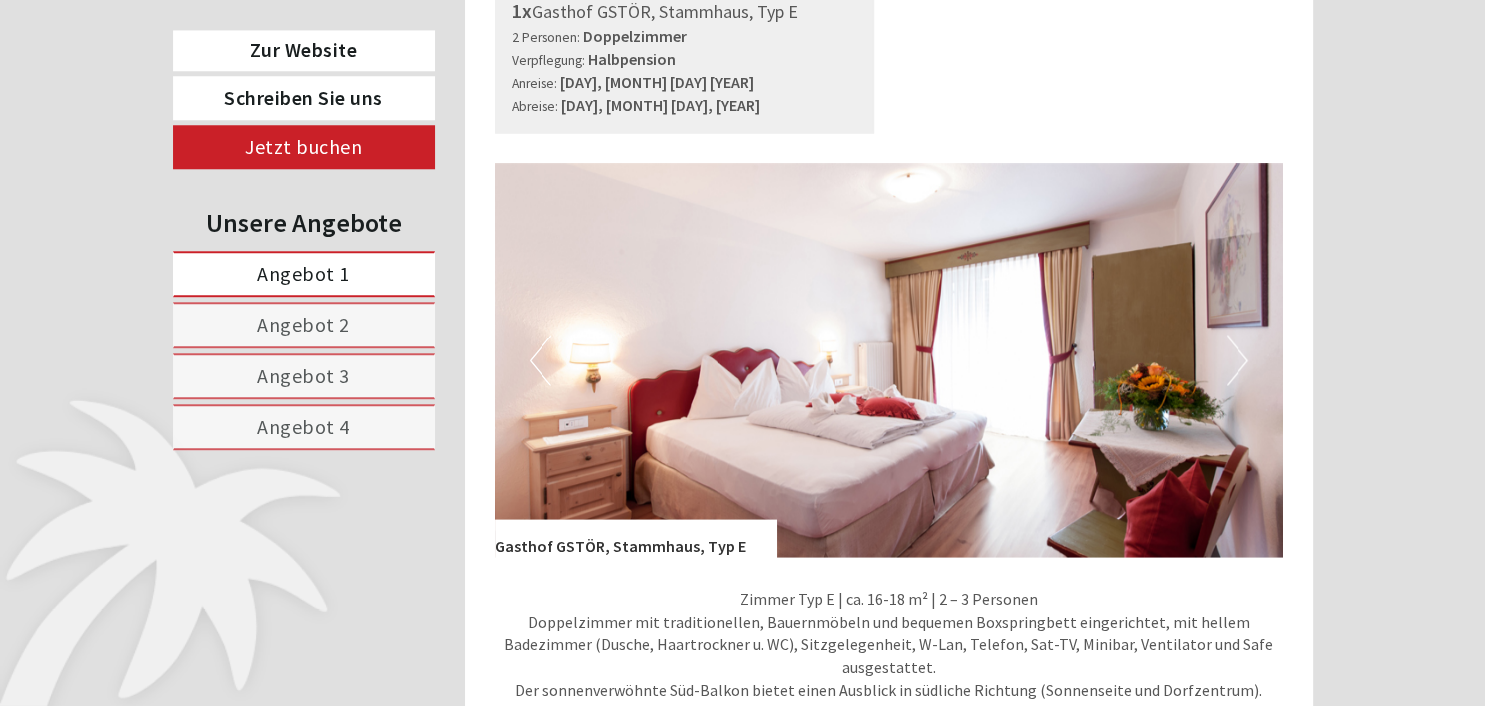 scroll, scrollTop: 3801, scrollLeft: 0, axis: vertical 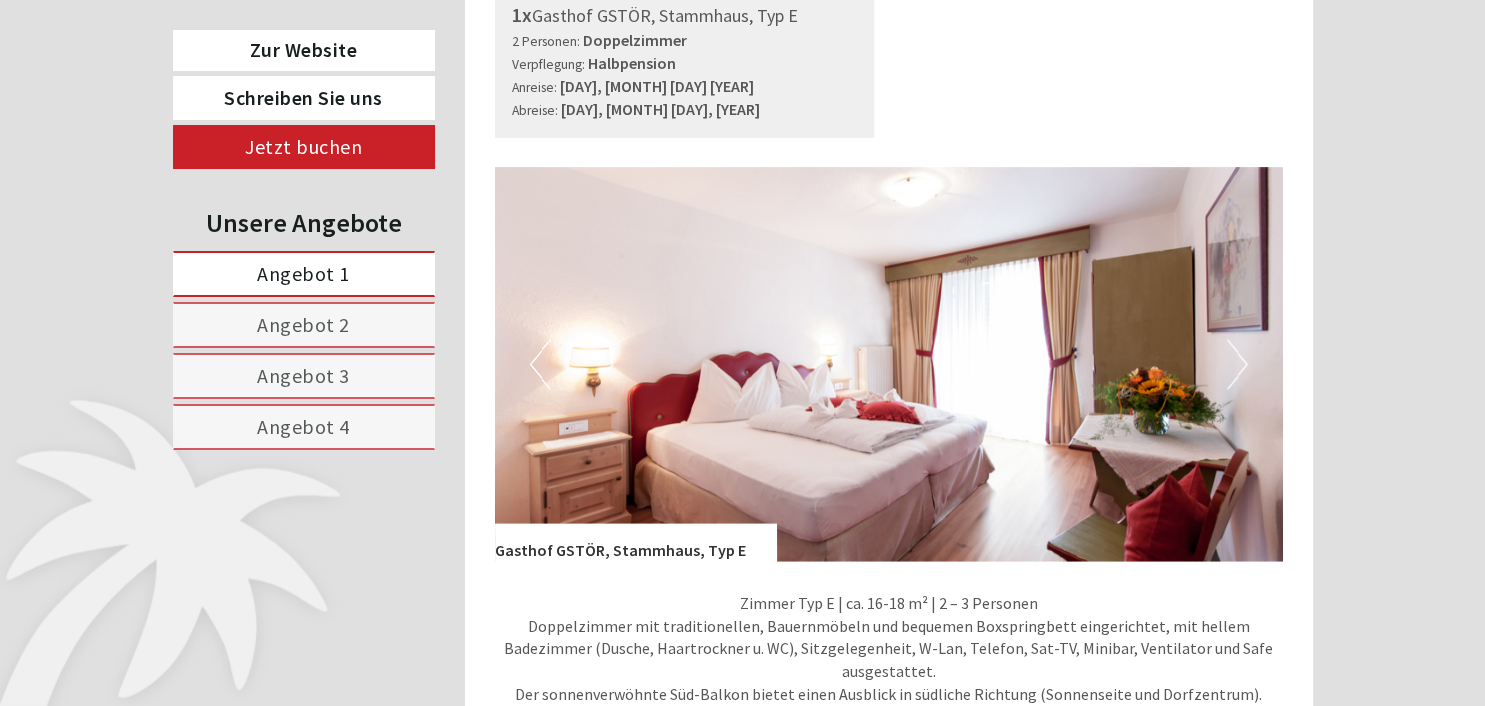 click on "Next" at bounding box center (1237, 365) 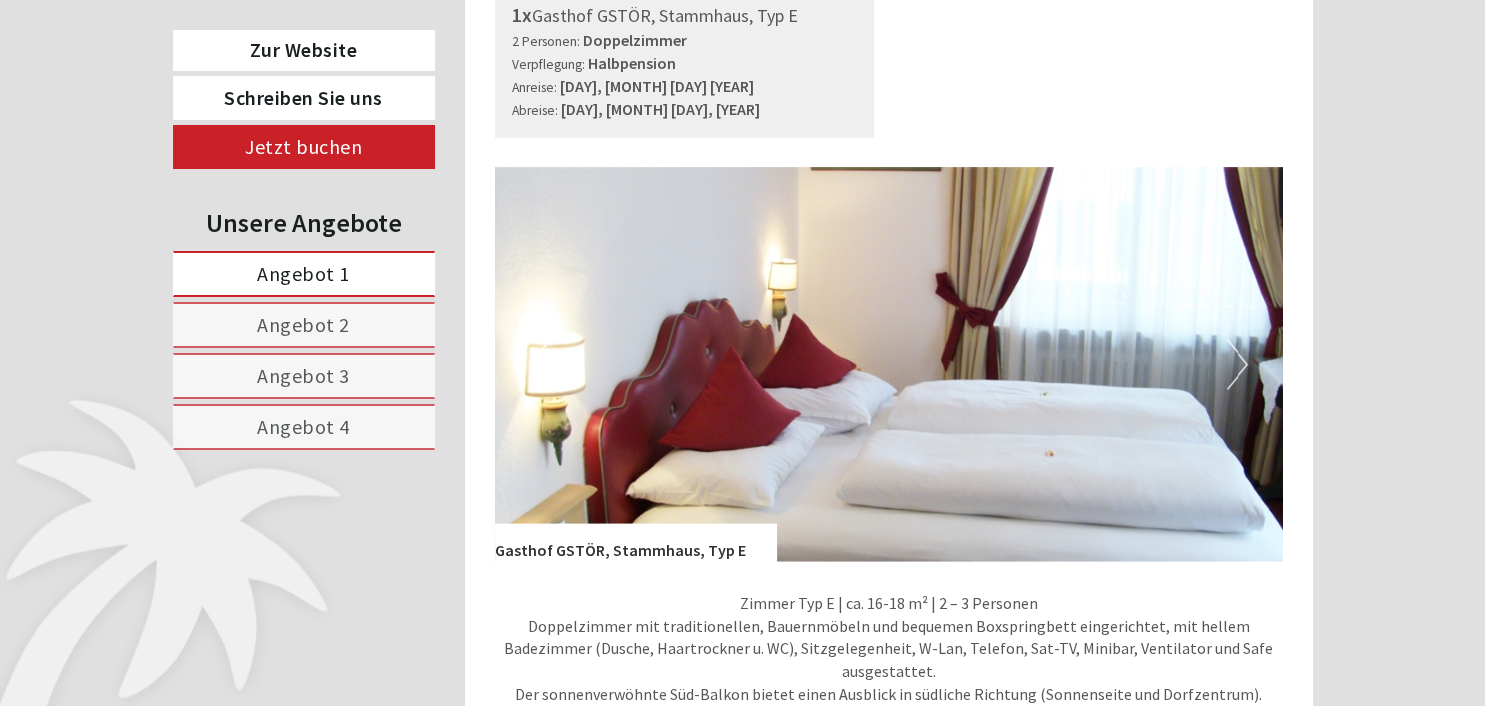 click on "Next" at bounding box center [1237, 365] 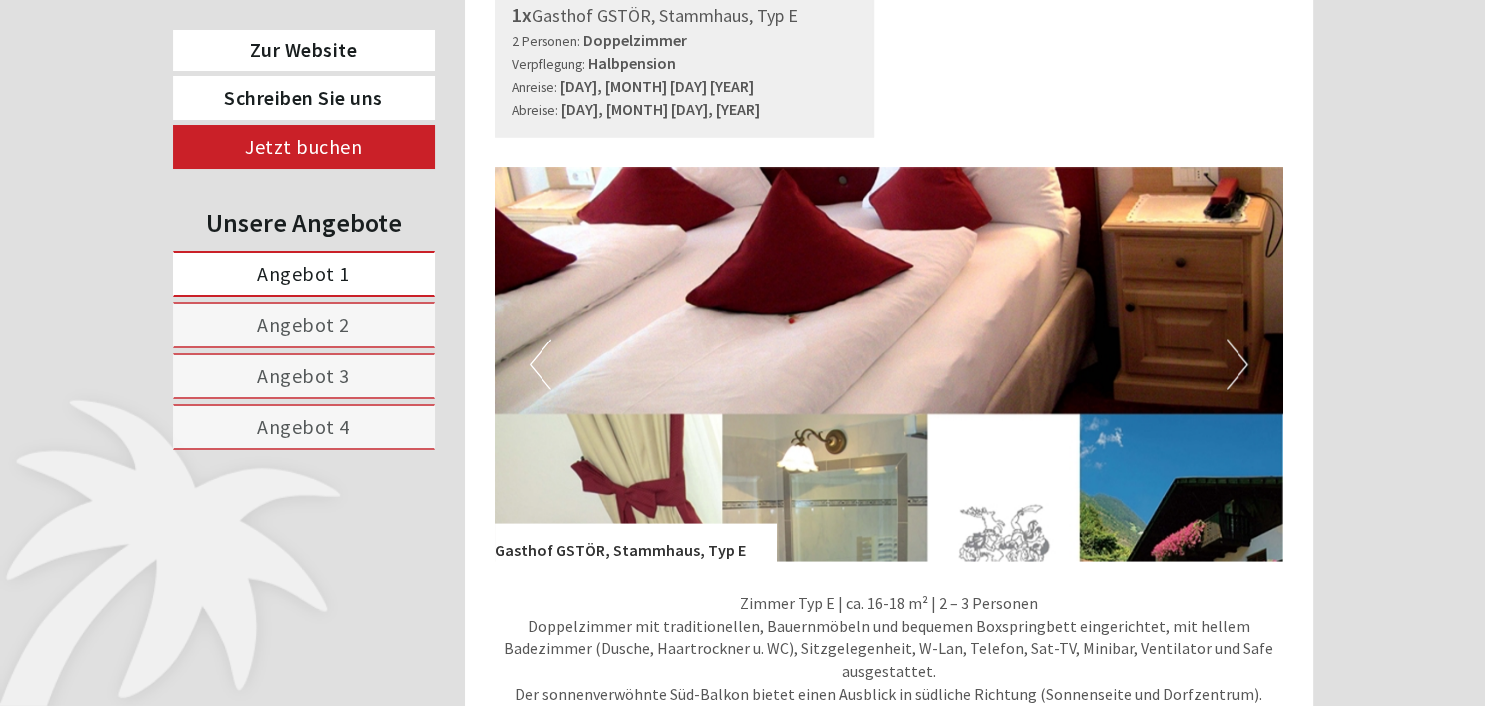 click at bounding box center (889, 365) 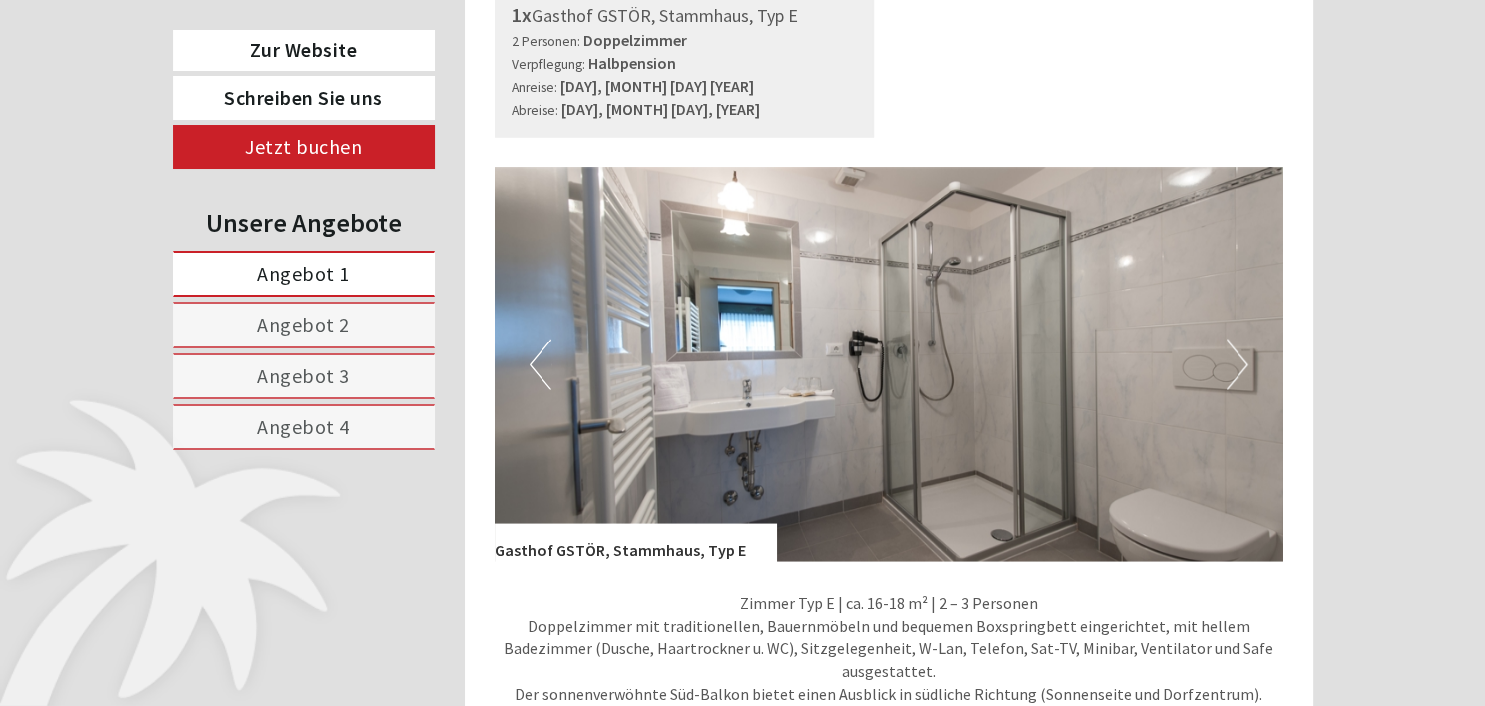 click on "Next" at bounding box center [1237, 365] 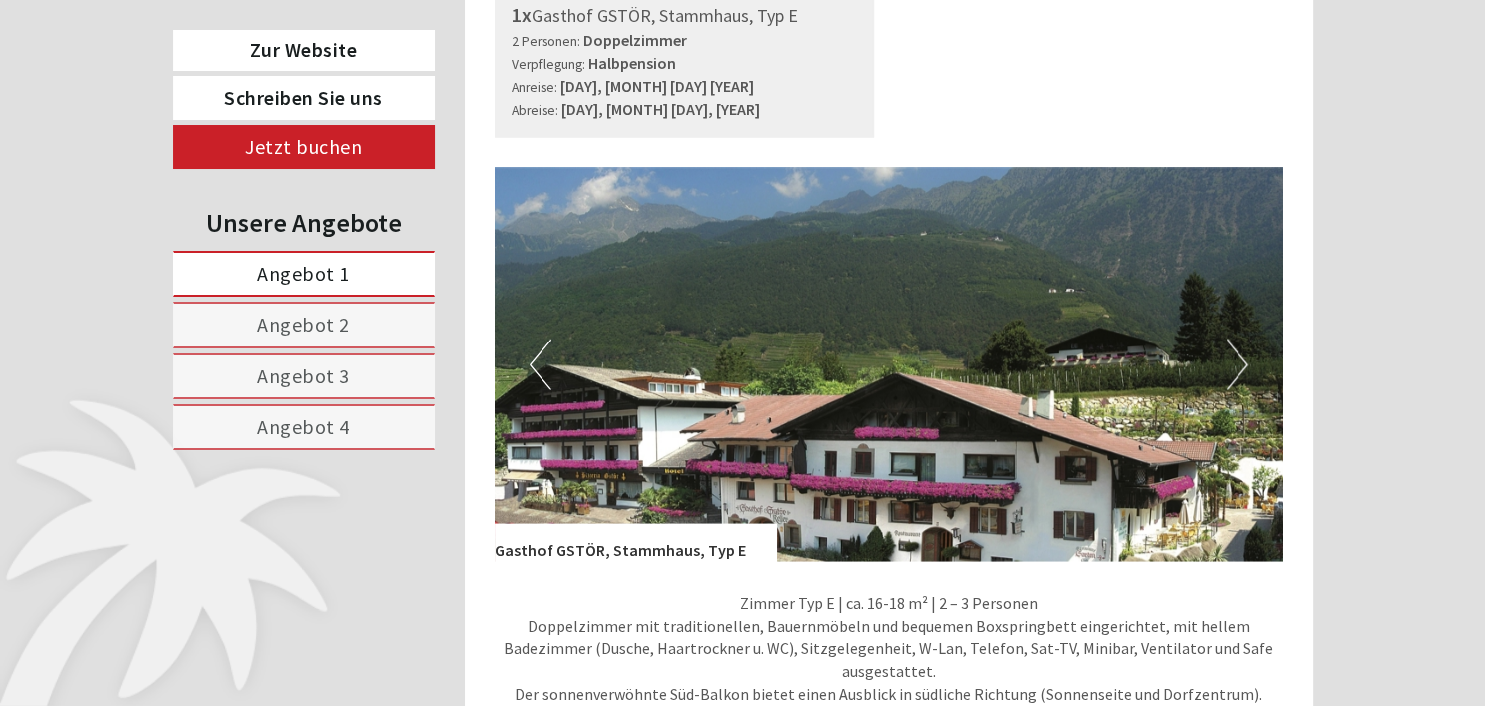 click on "Next" at bounding box center (1237, 365) 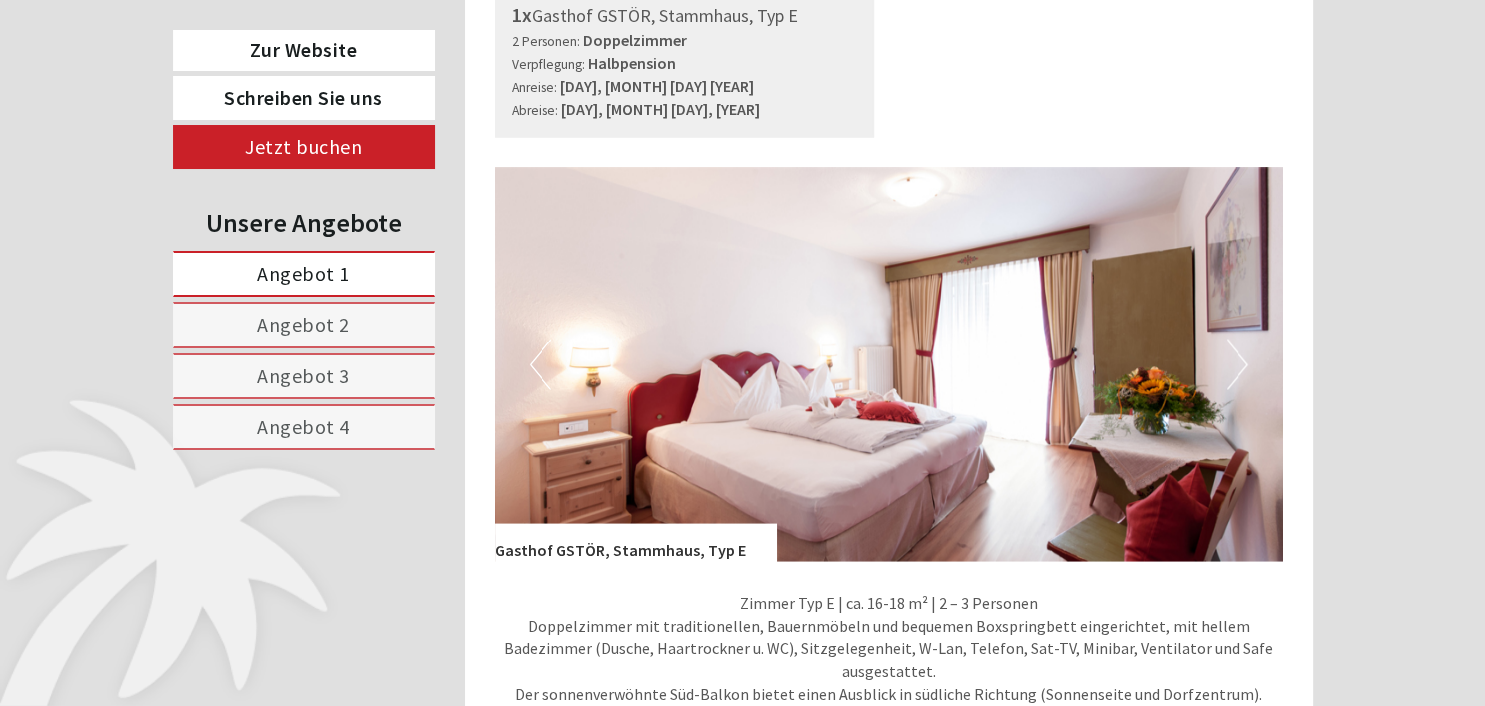 click on "Next" at bounding box center (1237, 365) 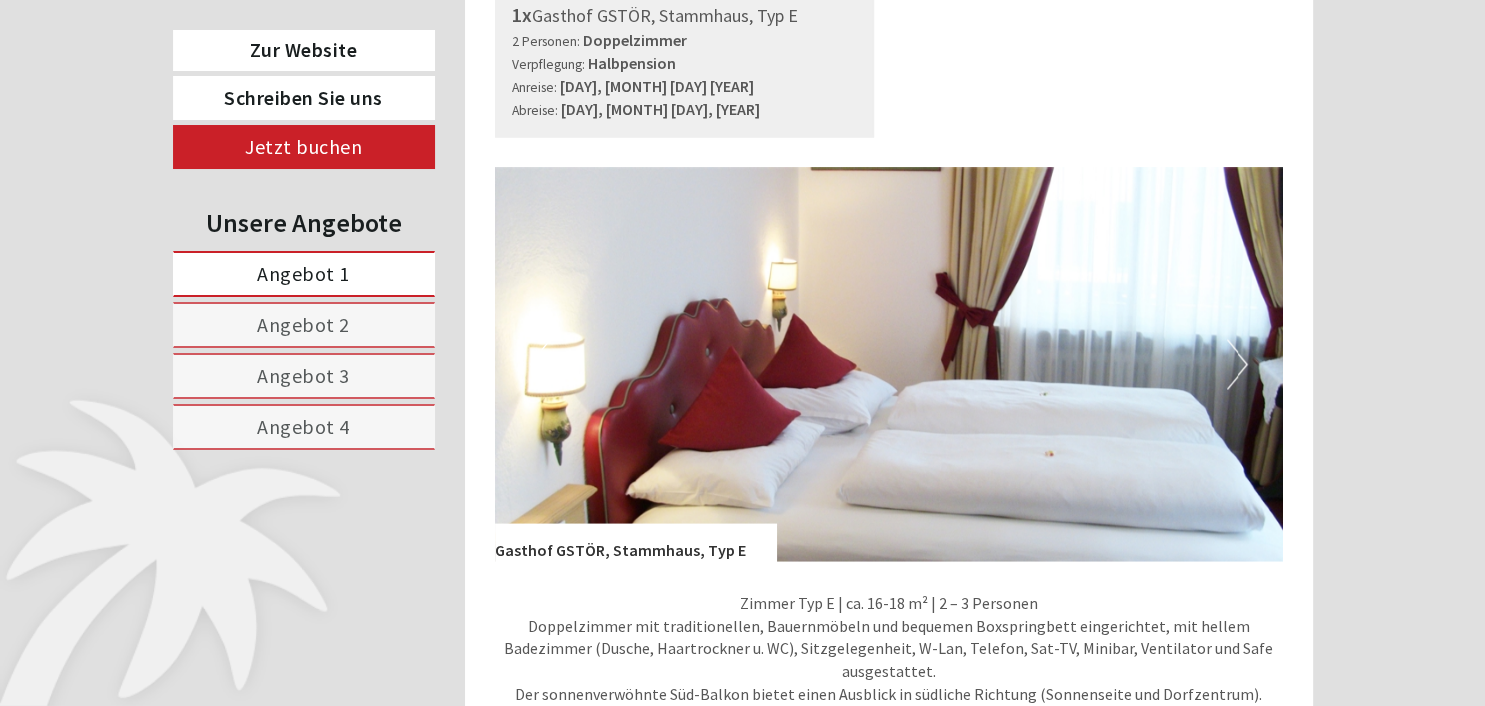 click on "Next" at bounding box center [1237, 365] 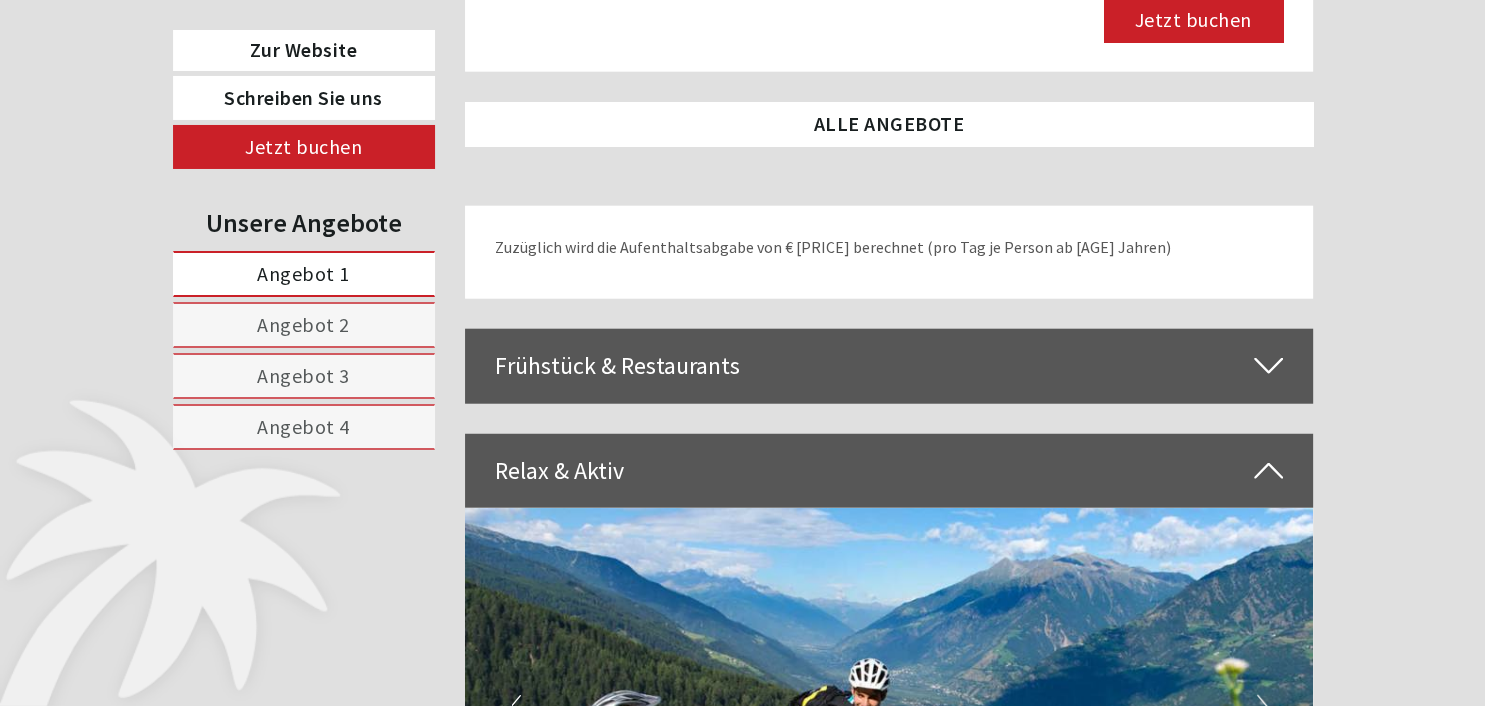 scroll, scrollTop: 4857, scrollLeft: 0, axis: vertical 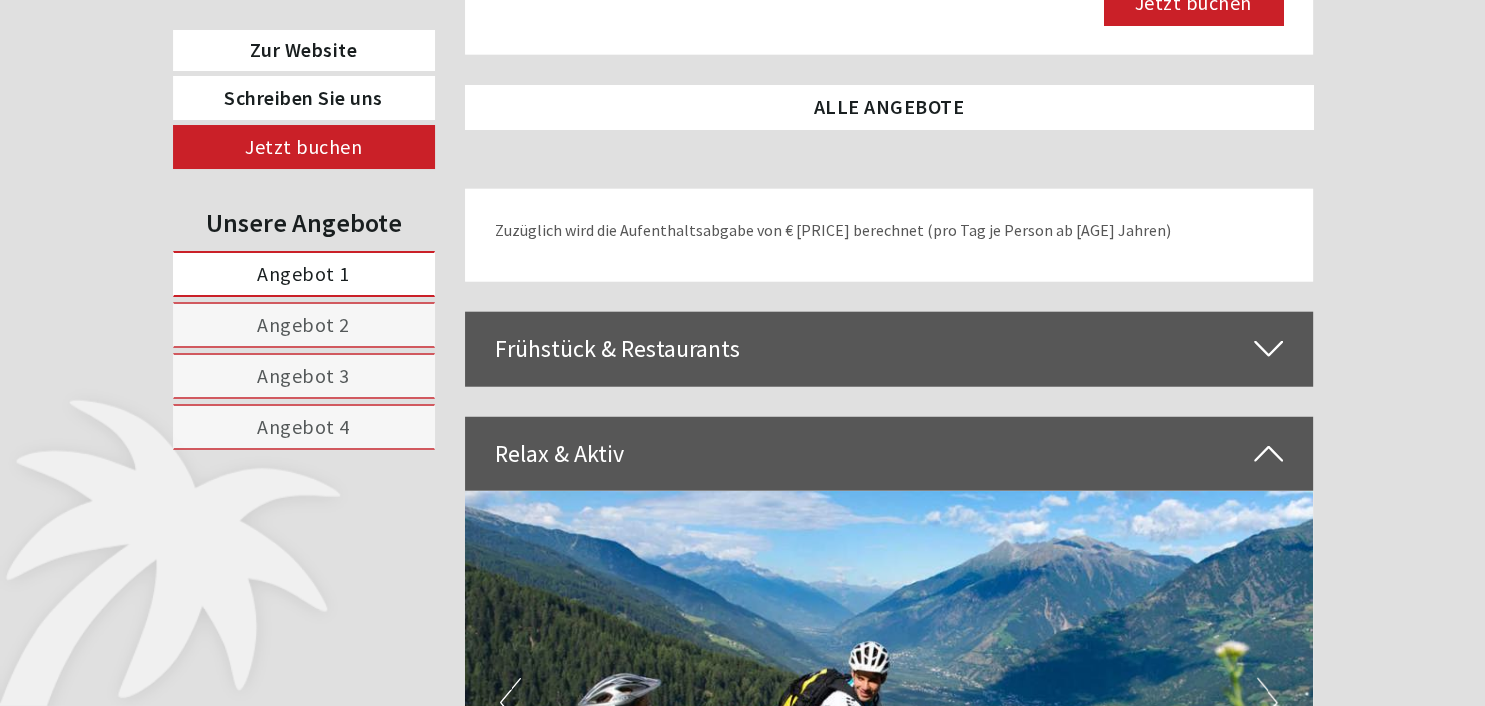 click at bounding box center [1268, 349] 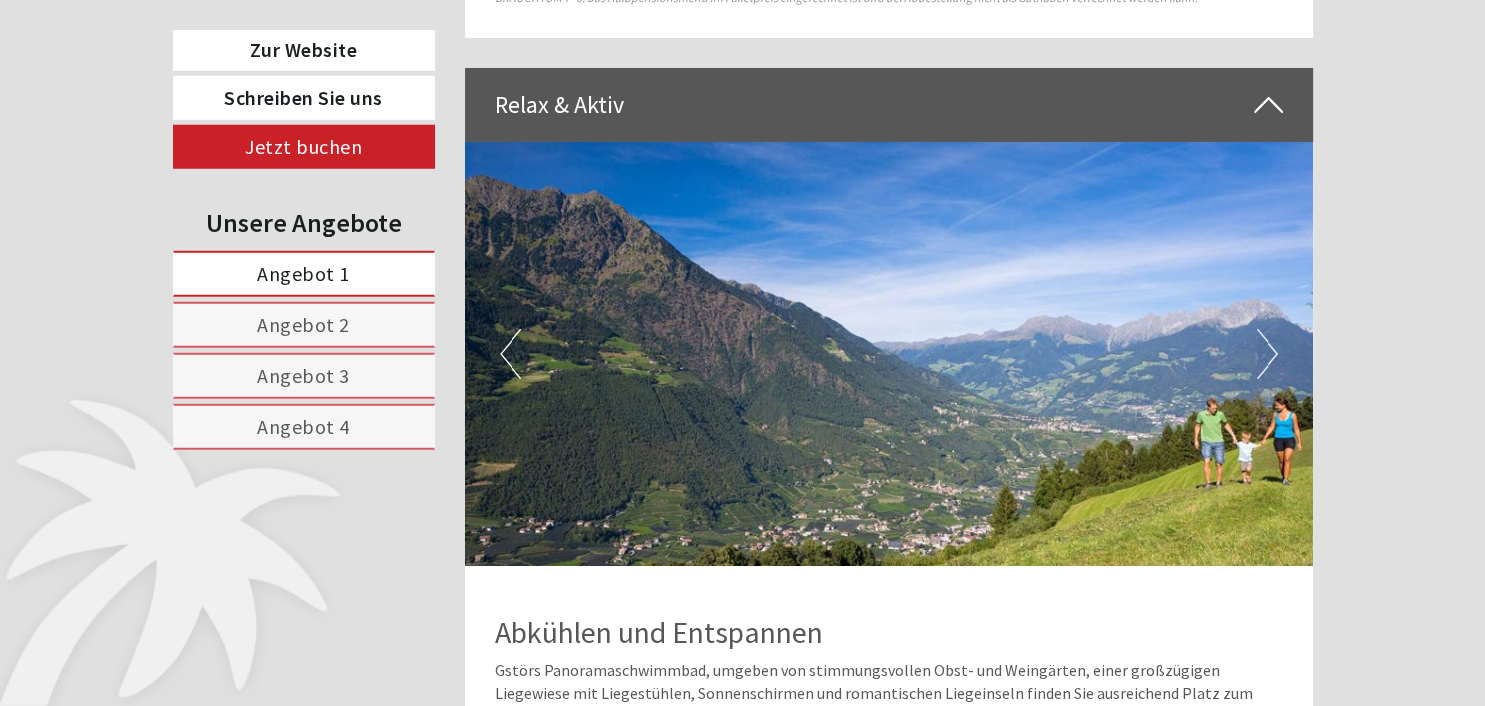scroll, scrollTop: 7075, scrollLeft: 0, axis: vertical 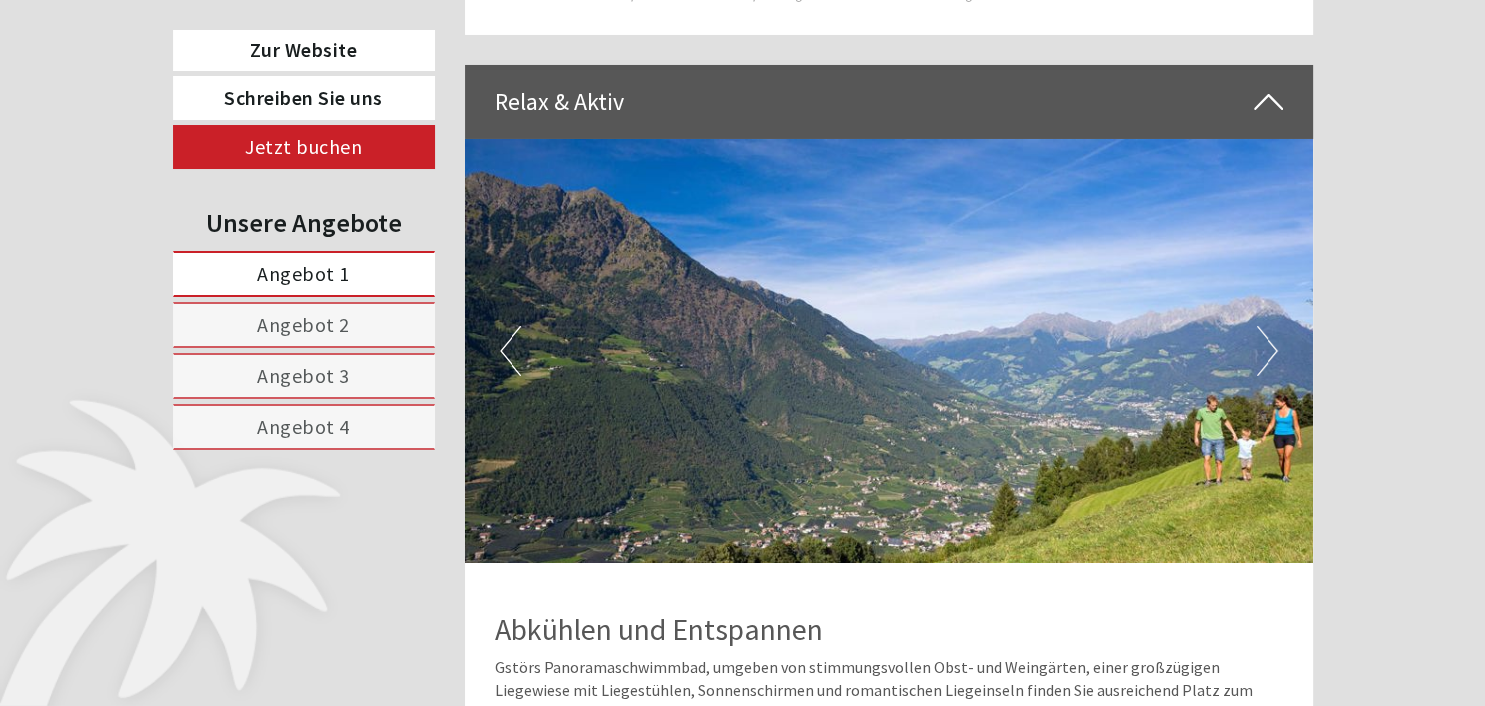 click on "Next" at bounding box center [1267, 351] 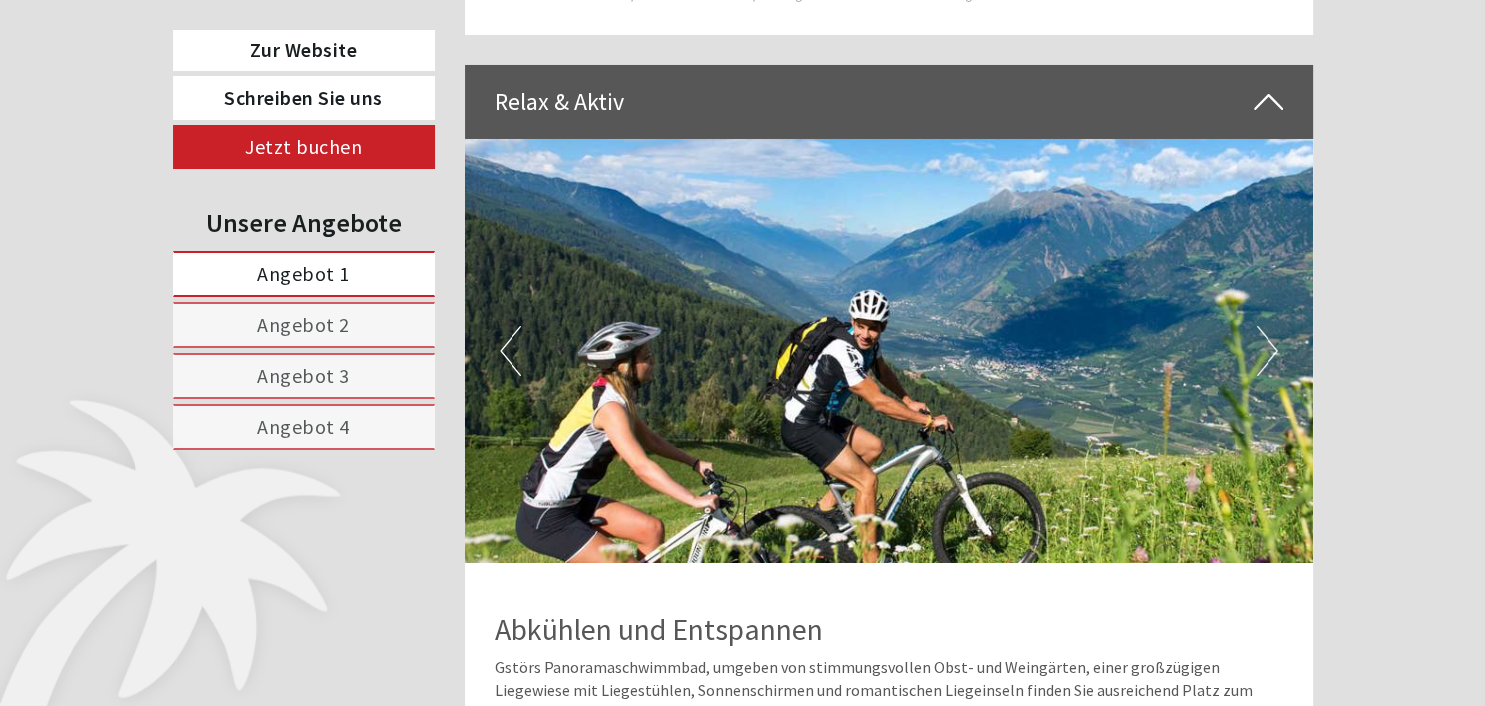 click on "Next" at bounding box center [1267, 351] 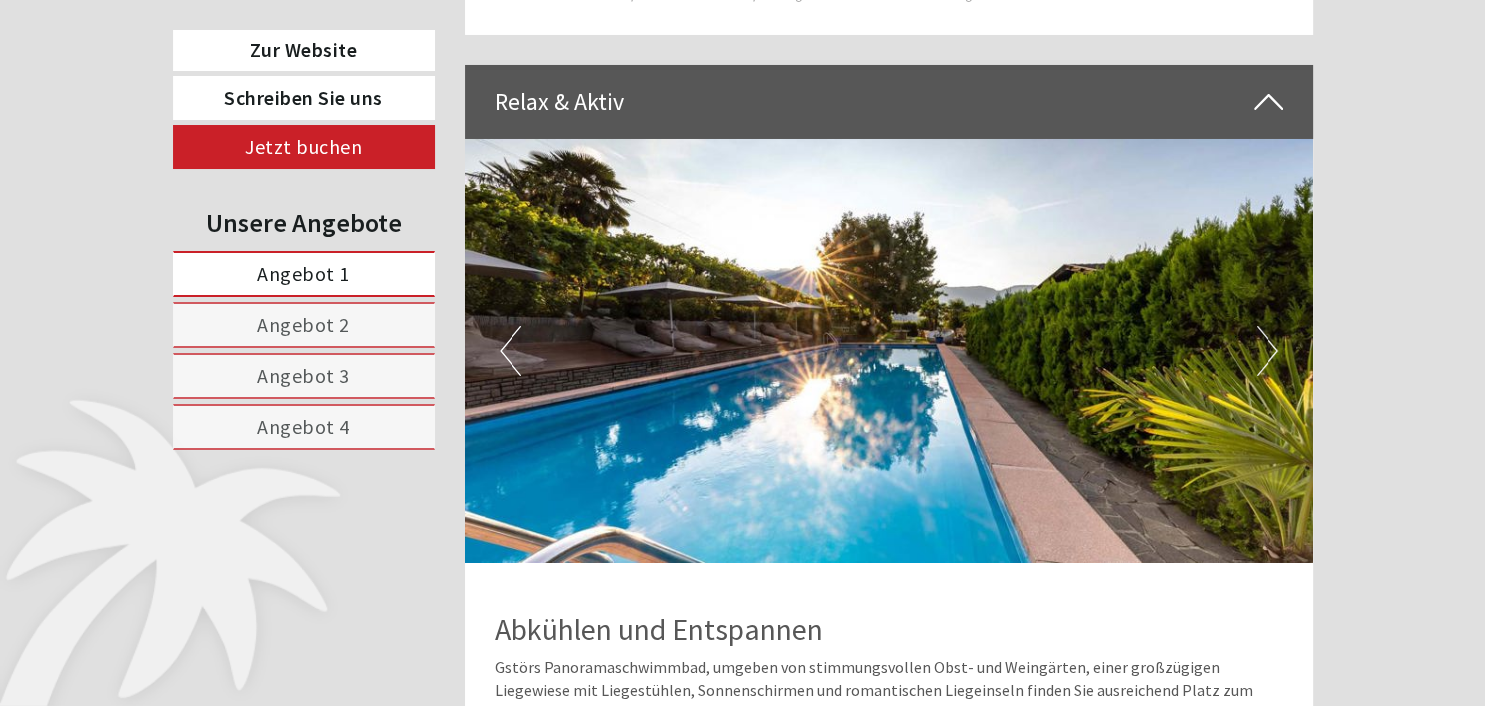 click on "Next" at bounding box center (1267, 351) 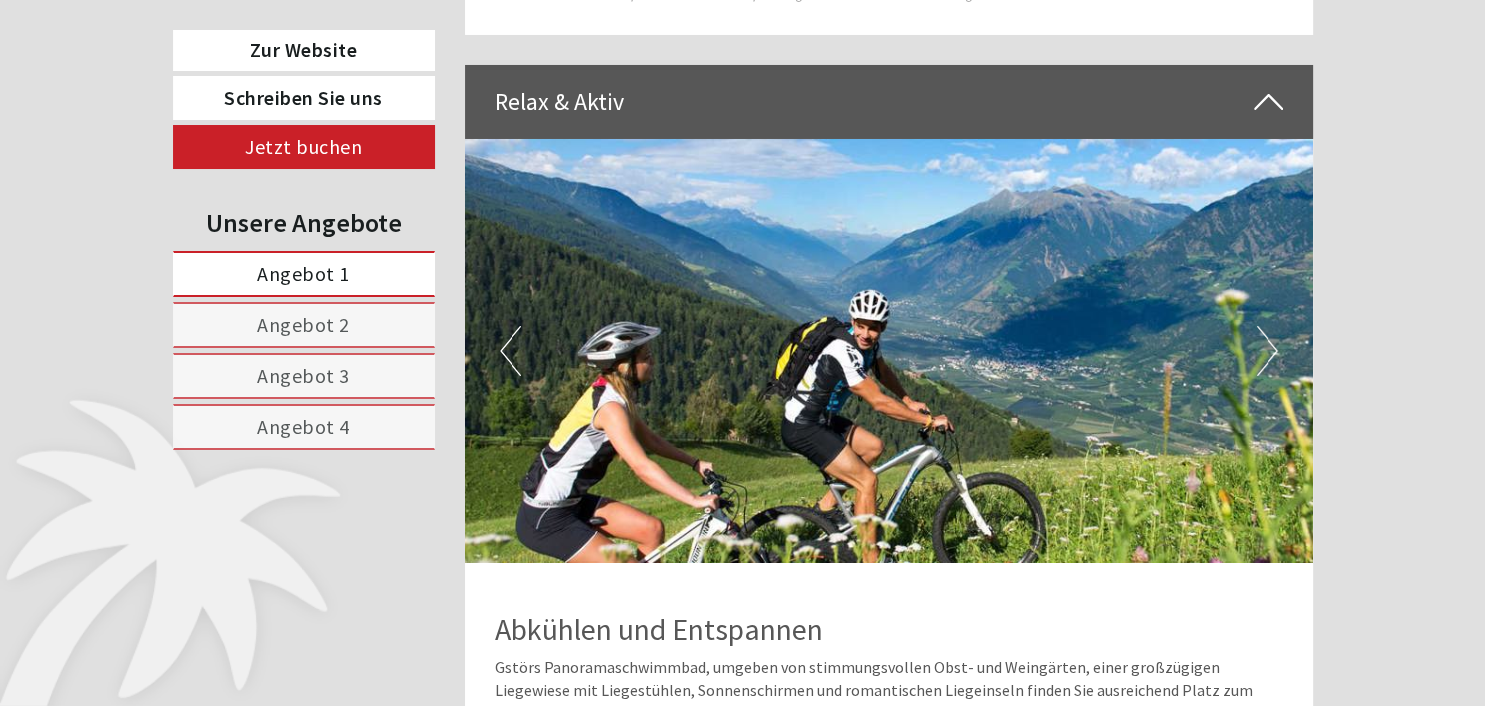 click on "Next" at bounding box center [1267, 351] 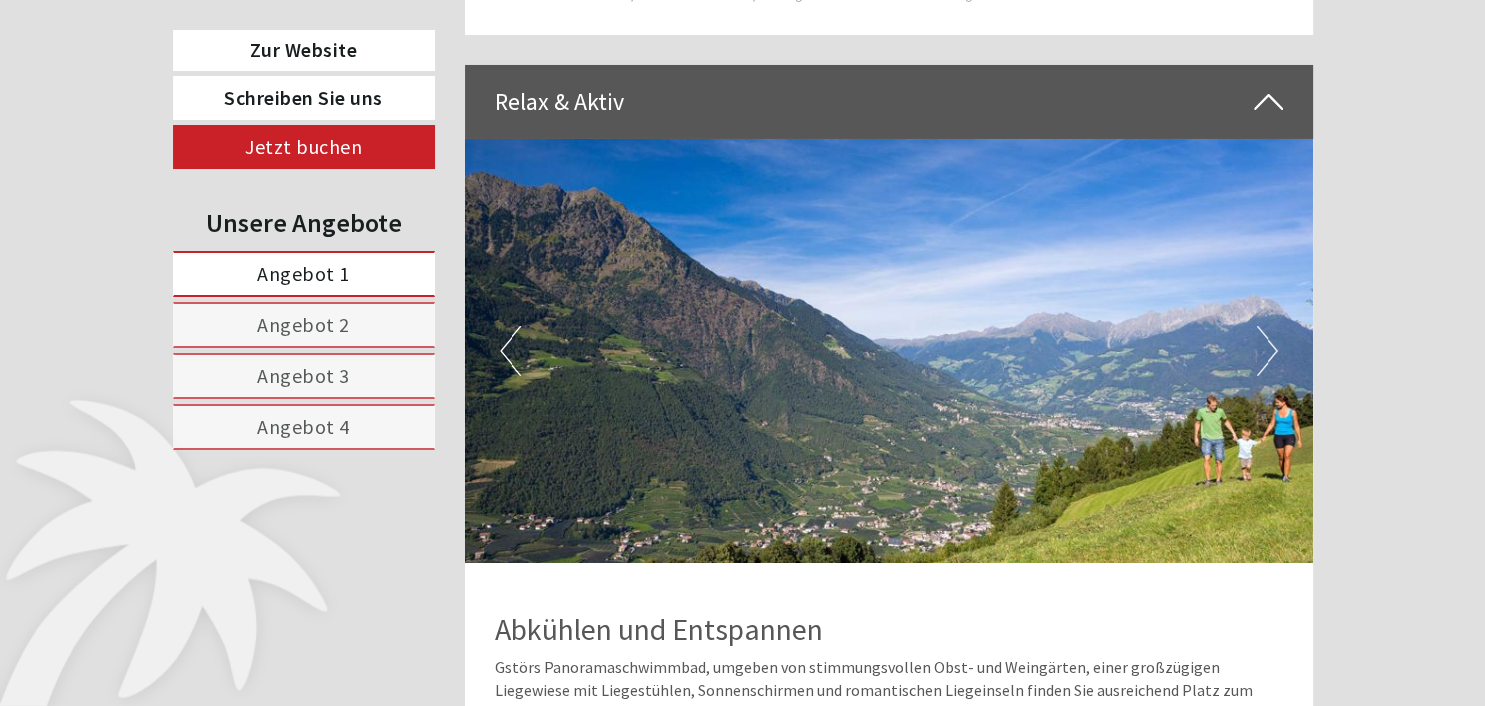 click on "Next" at bounding box center [1267, 351] 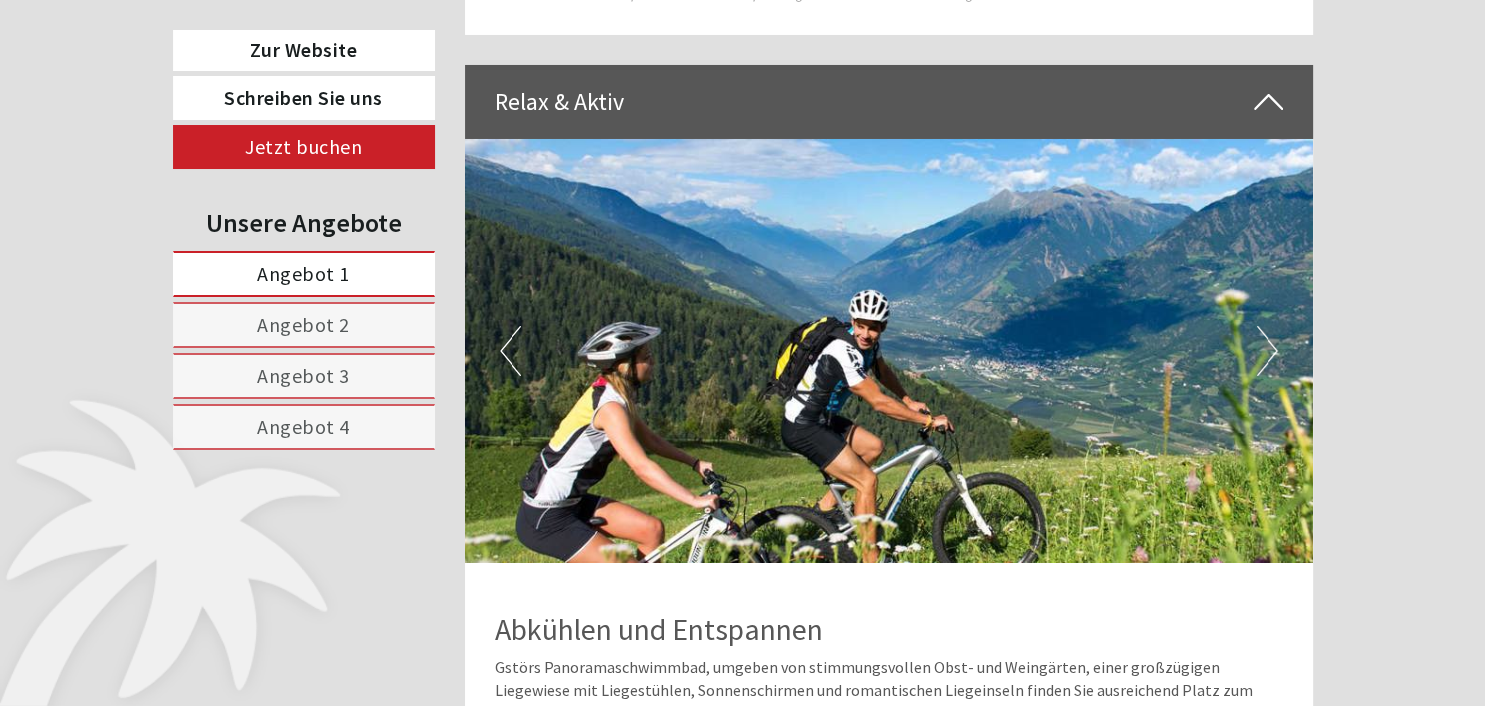 click on "Next" at bounding box center [1267, 351] 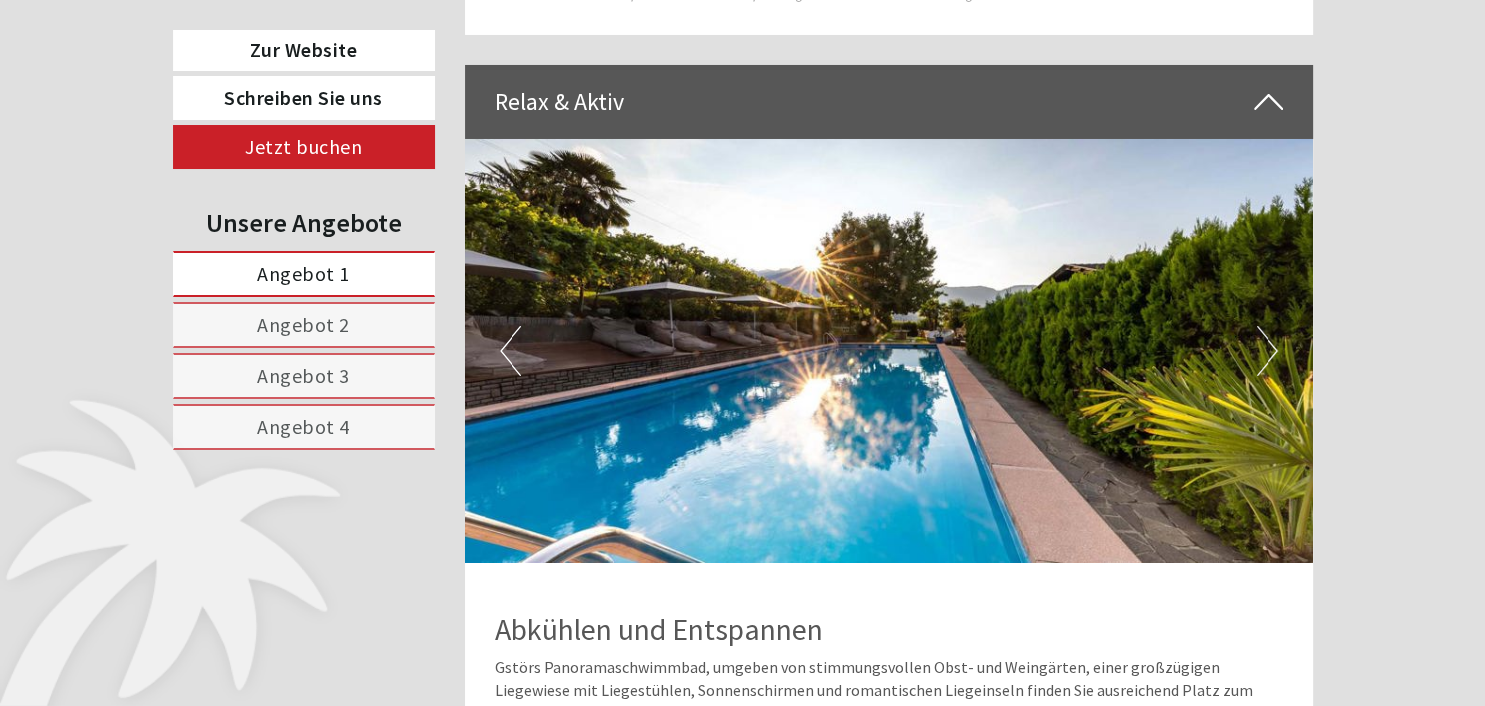 click on "Next" at bounding box center [1267, 351] 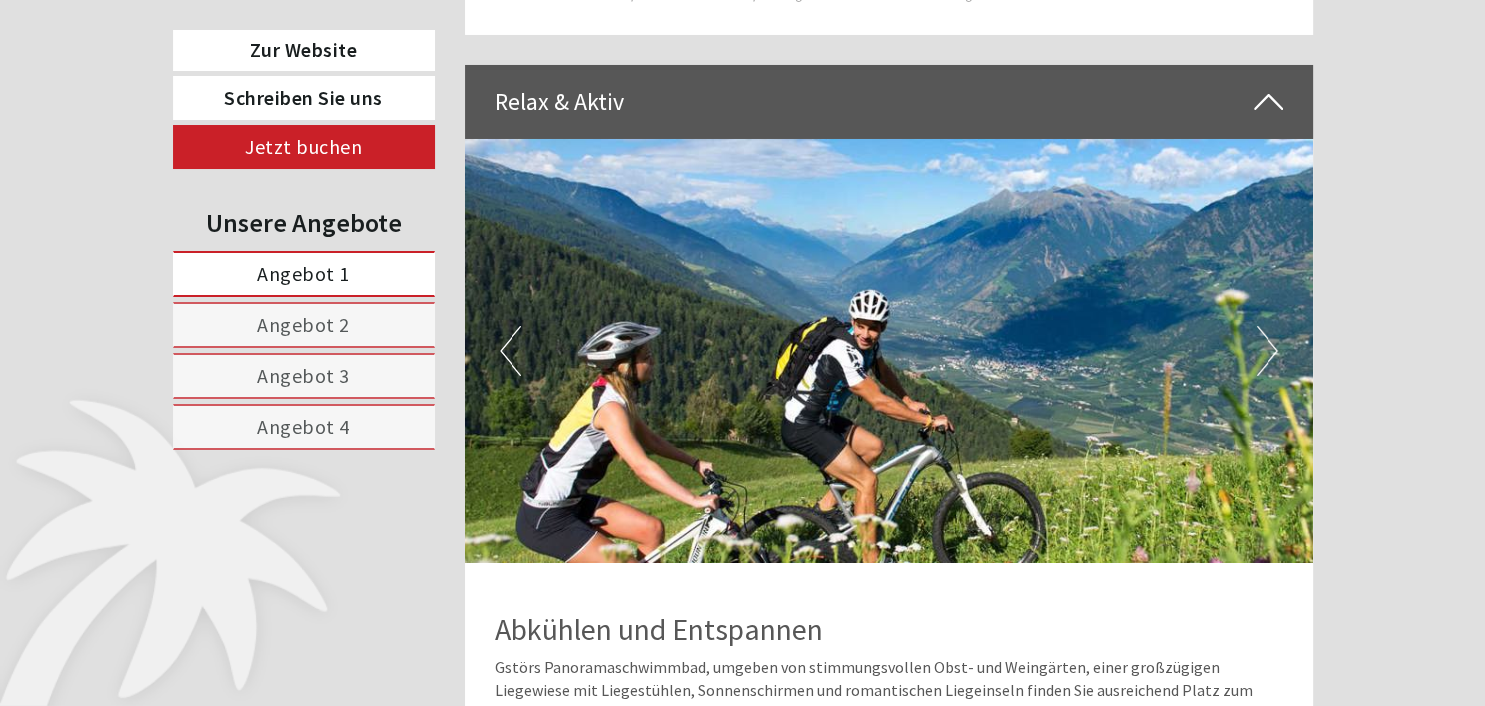 click on "Next" at bounding box center (1267, 351) 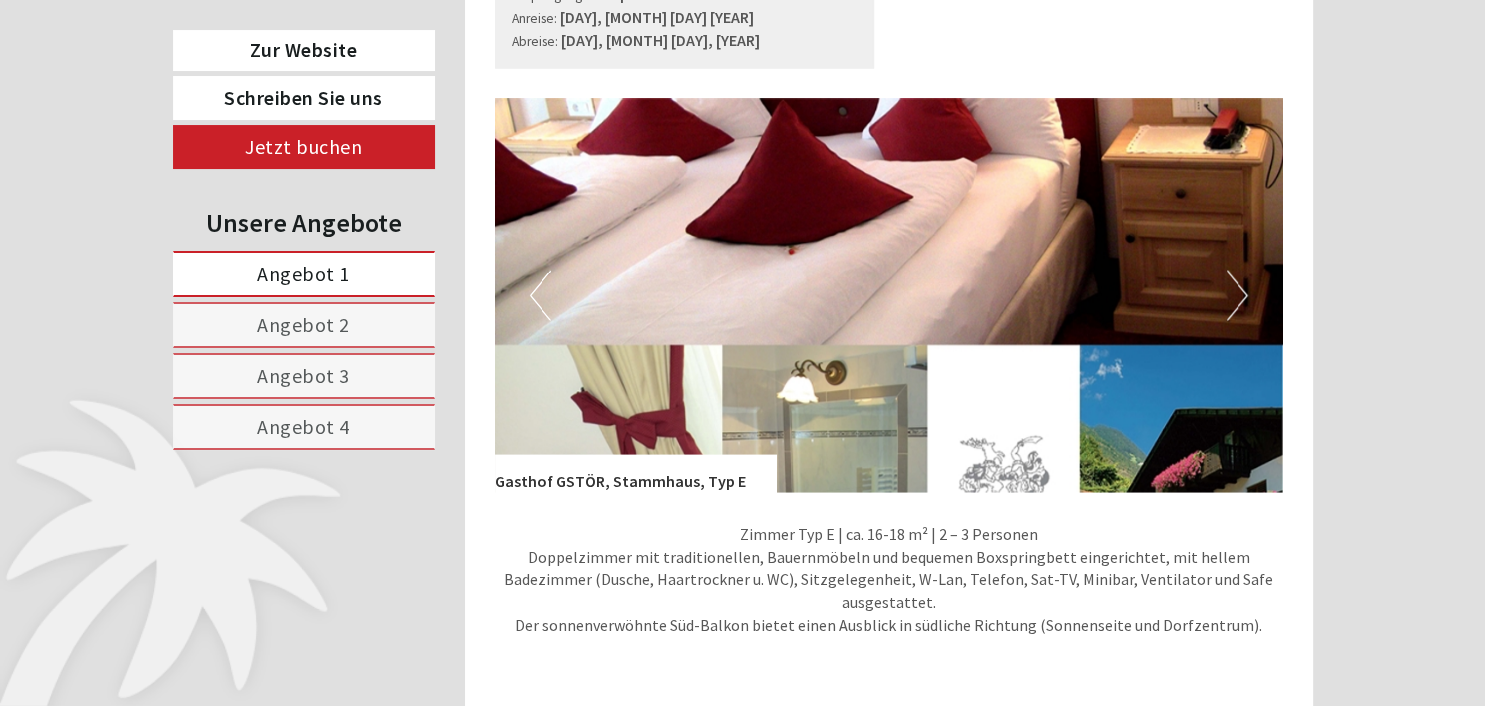 scroll, scrollTop: 3907, scrollLeft: 0, axis: vertical 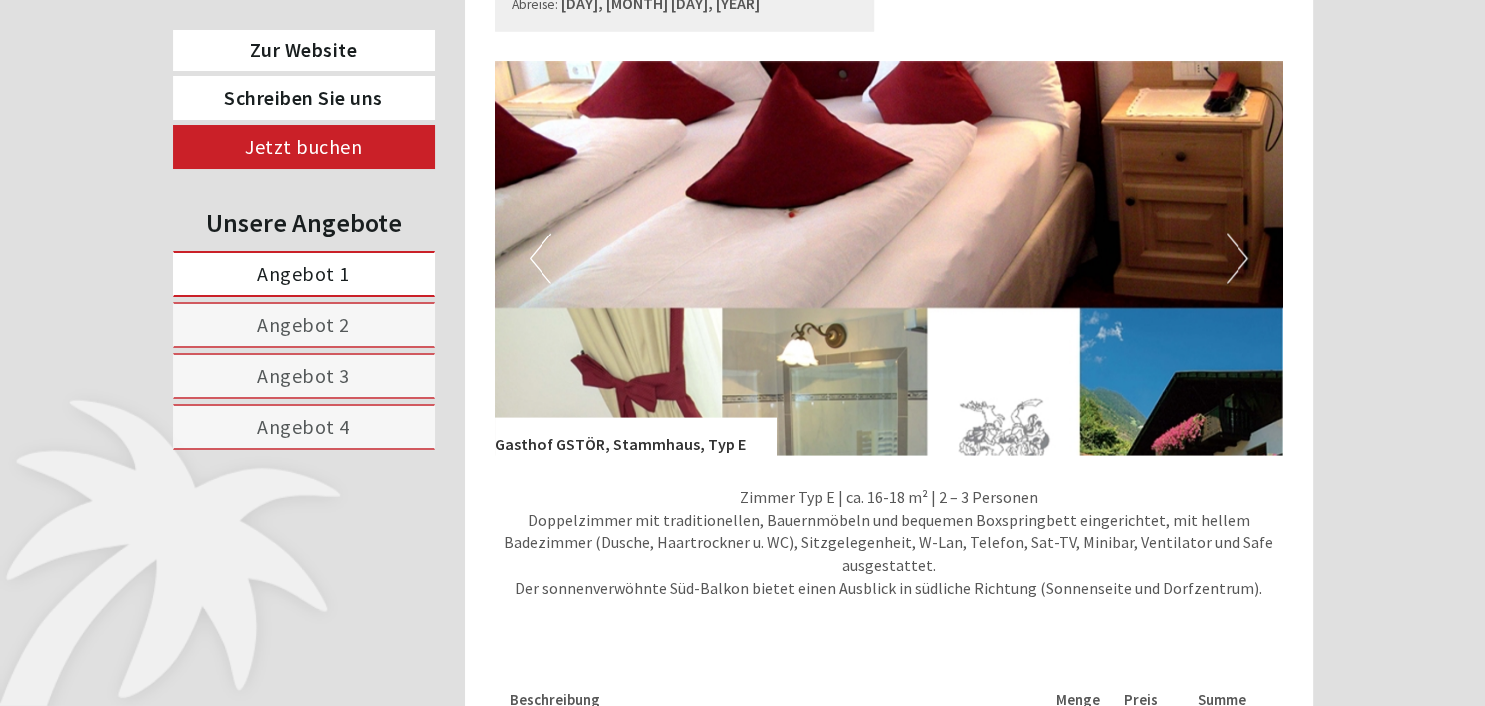 click on "Next" at bounding box center [1237, 259] 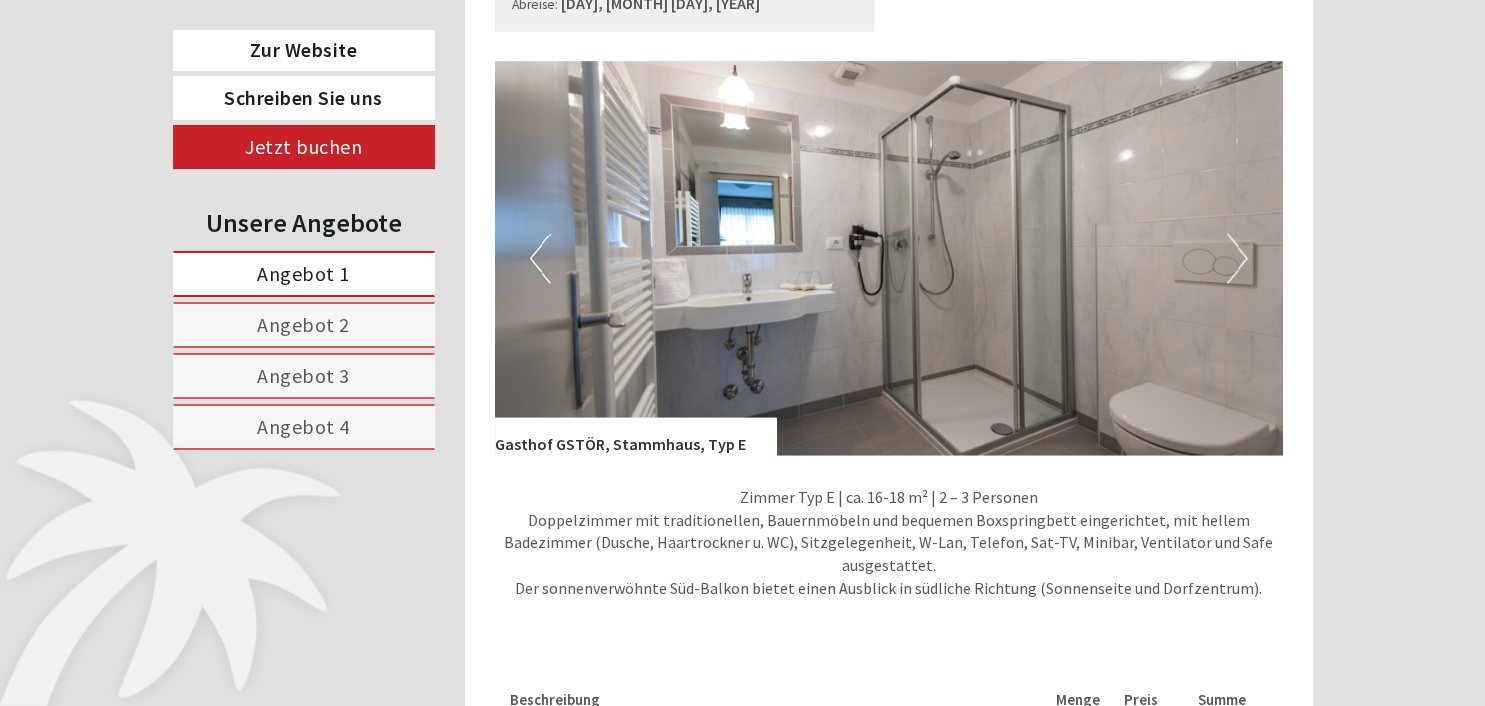 click on "Previous" at bounding box center (540, 259) 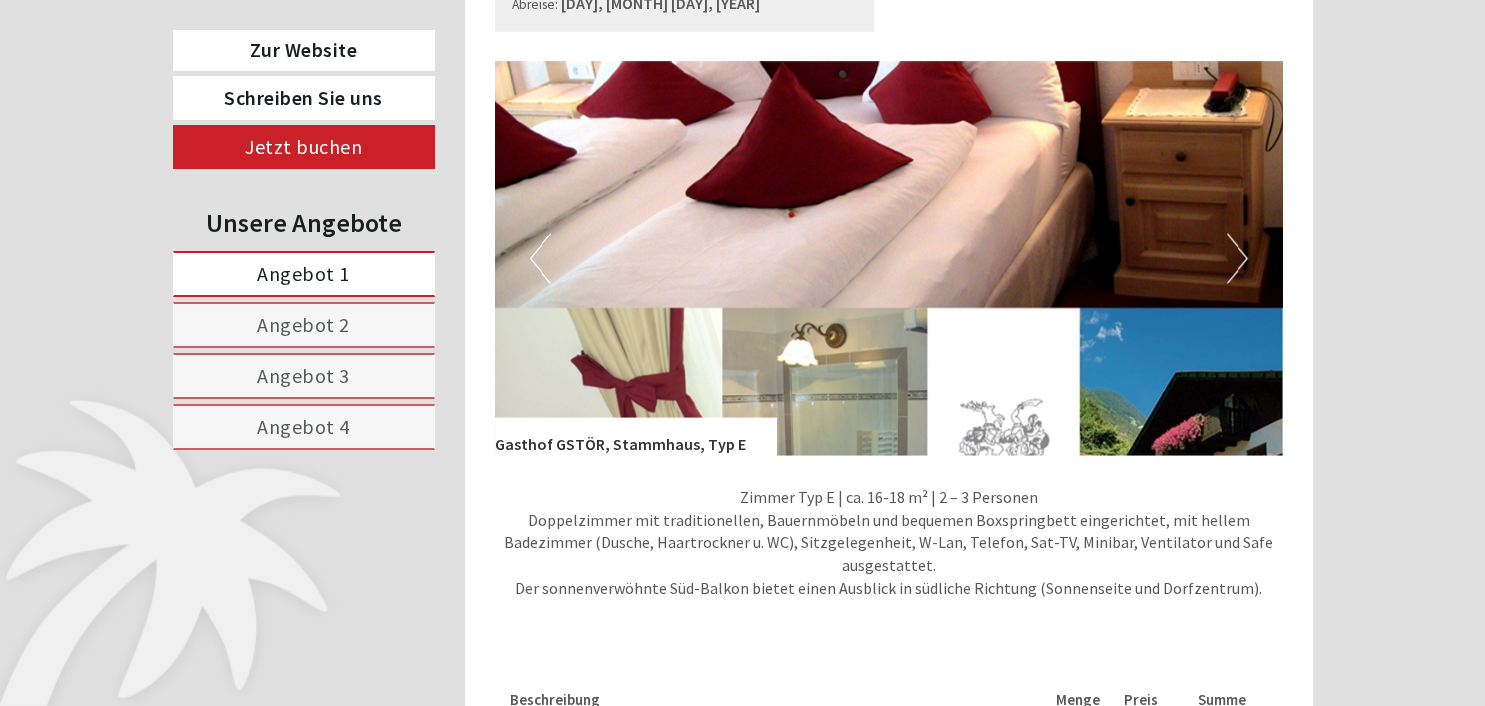 click on "Next" at bounding box center [1237, 259] 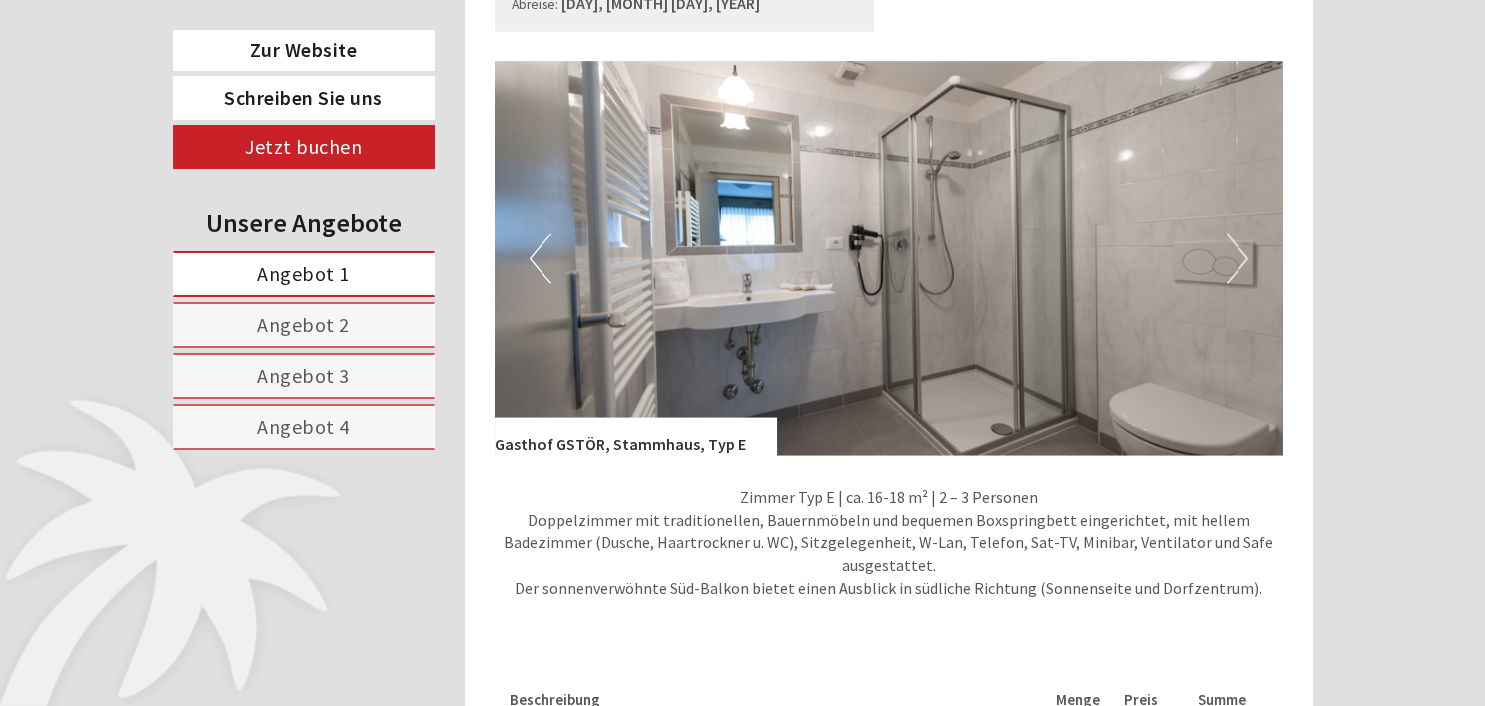 click on "Next" at bounding box center [1237, 259] 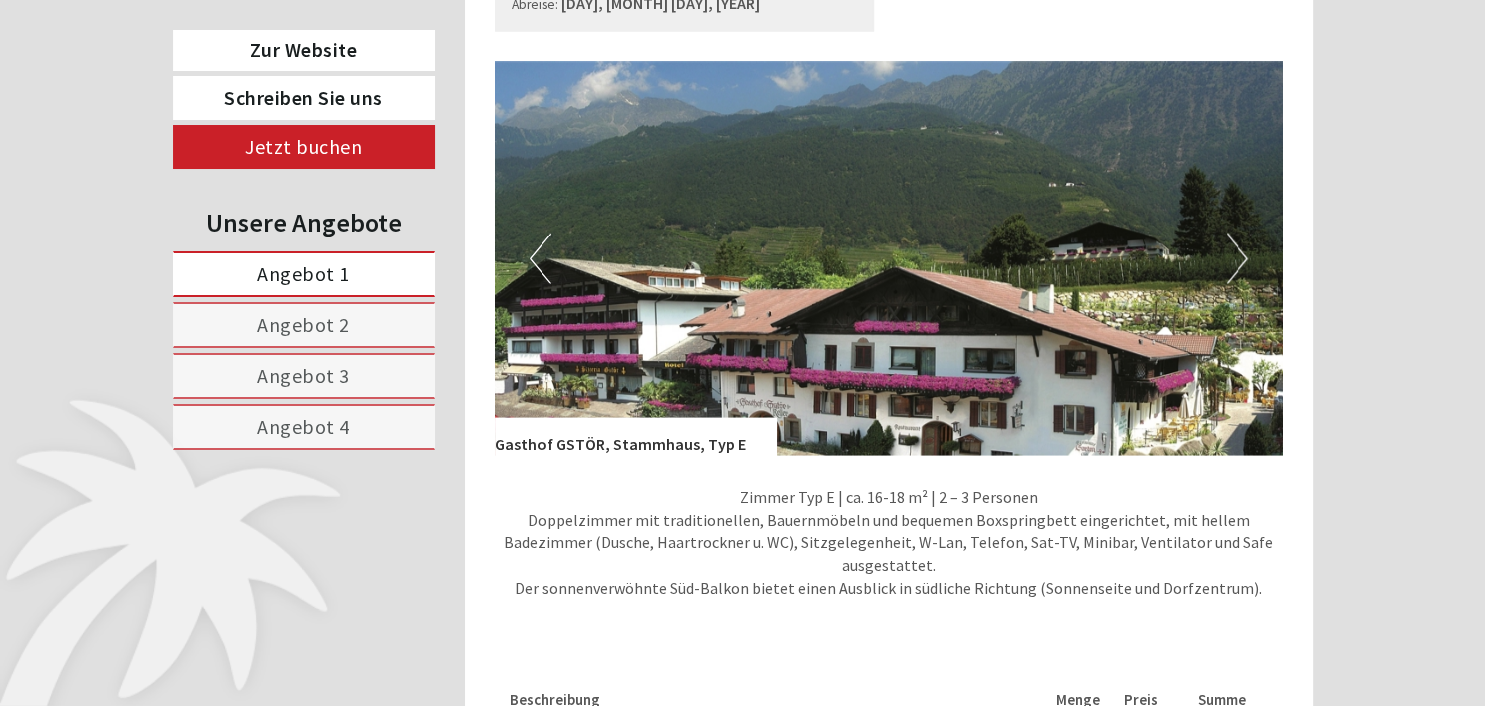 click on "Next" at bounding box center [1237, 259] 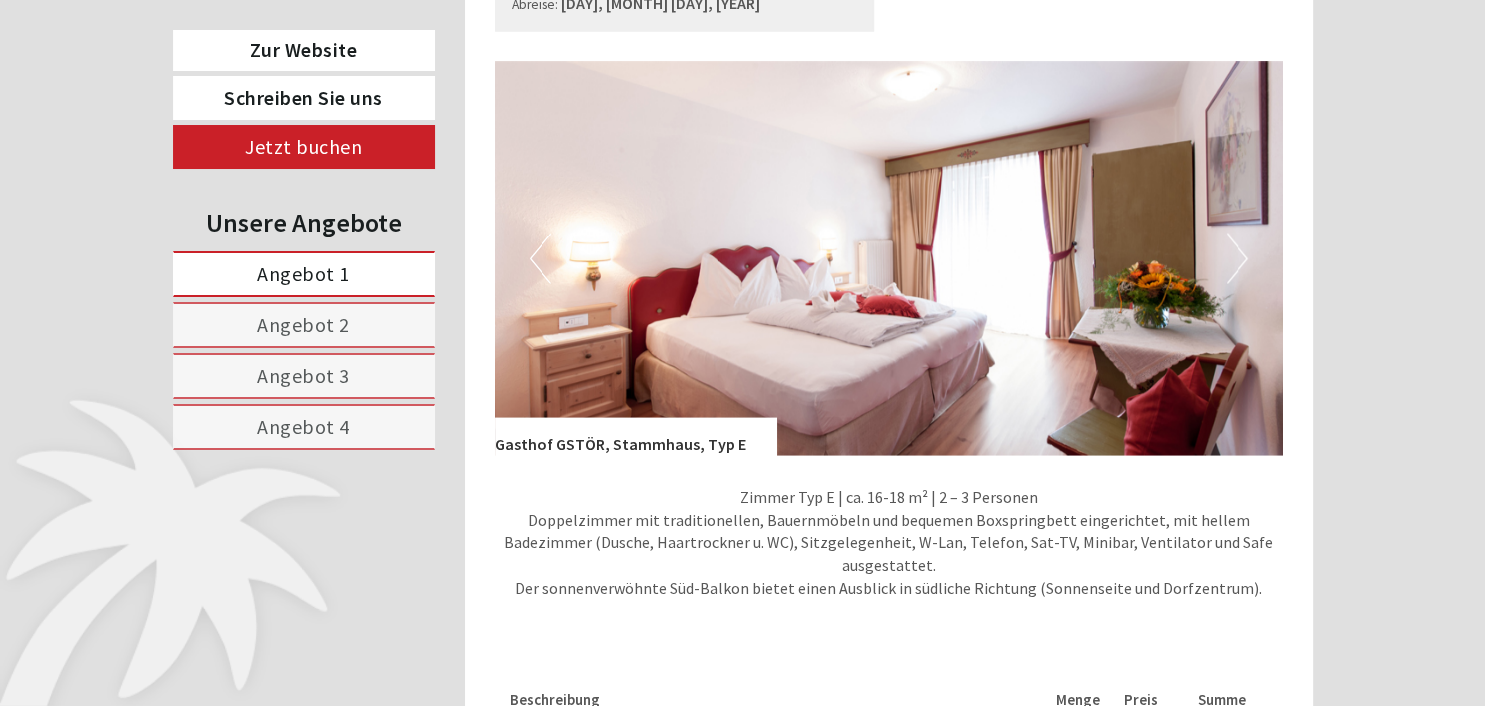 click on "Next" at bounding box center (1237, 259) 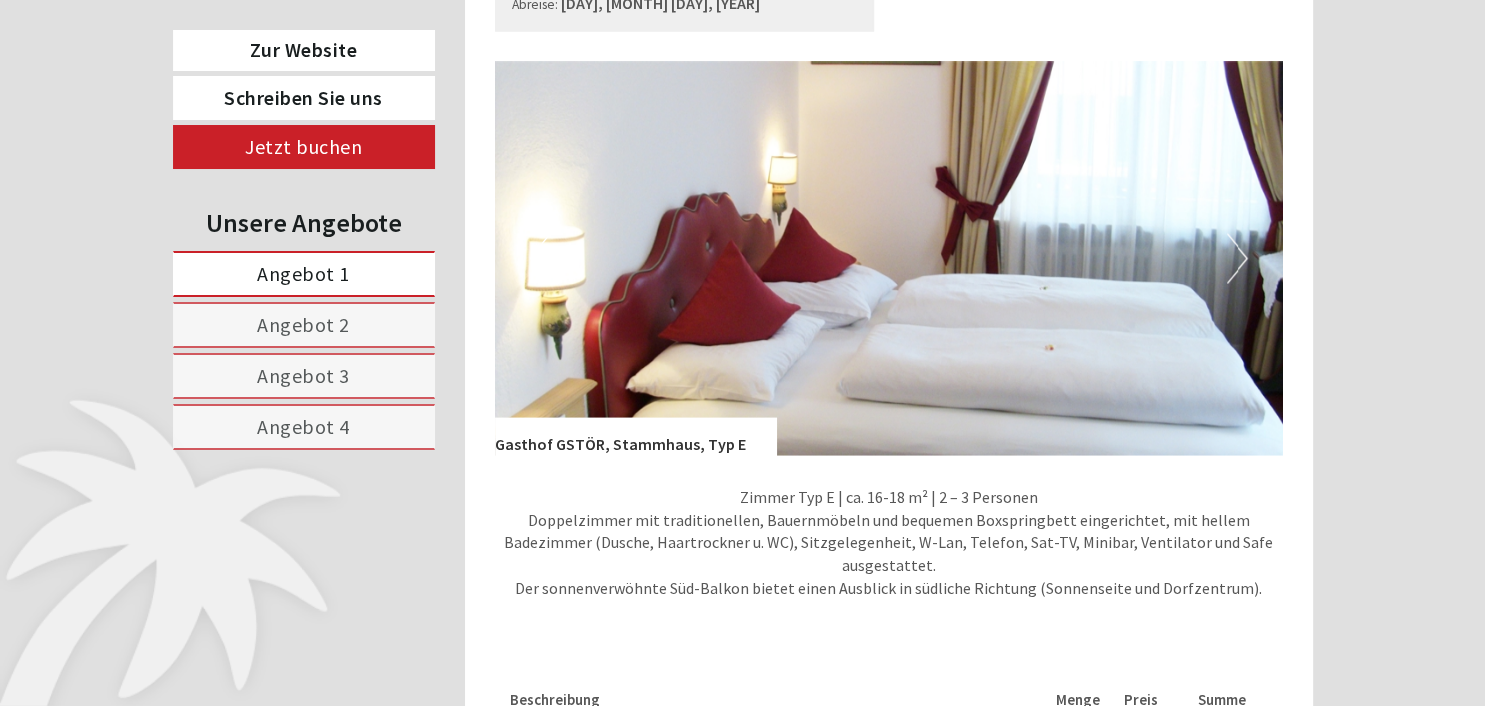 click on "Next" at bounding box center [1237, 259] 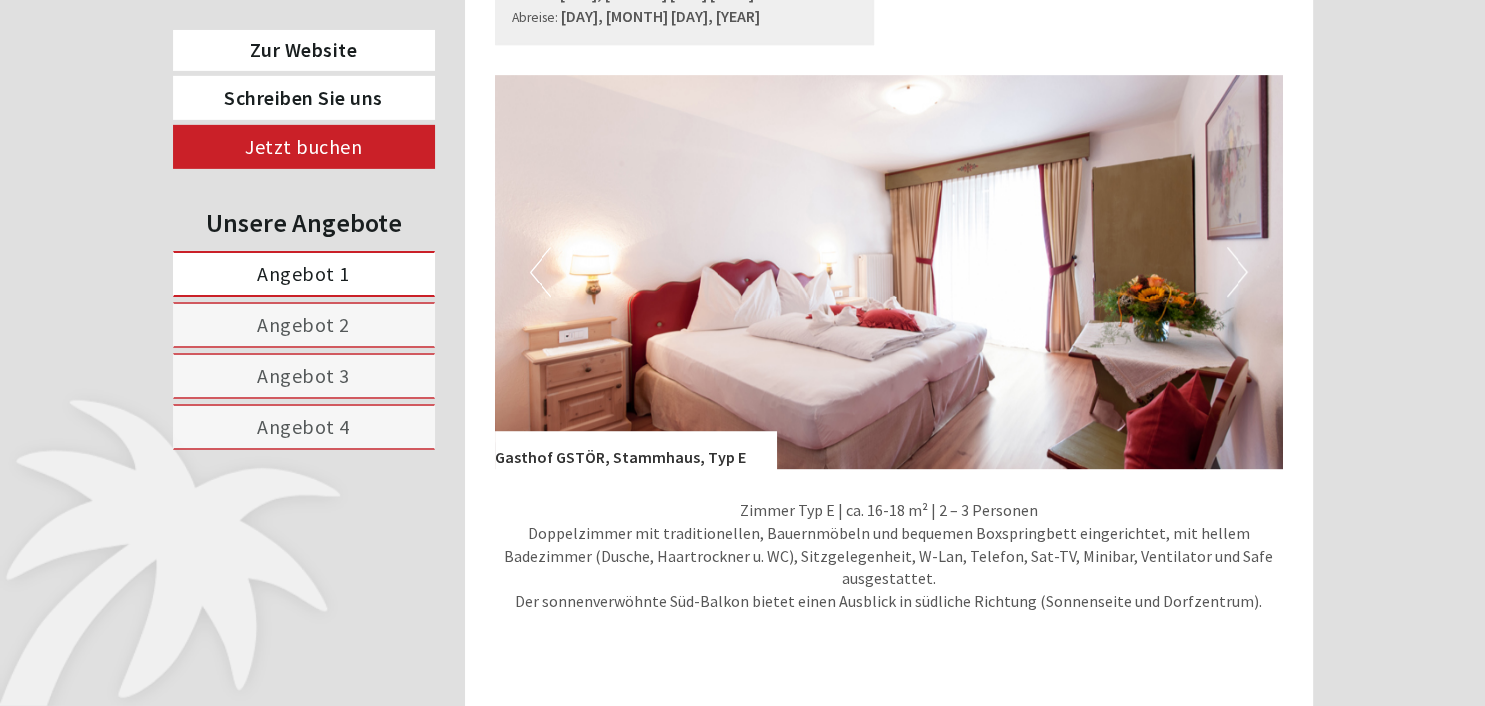 scroll, scrollTop: 1267, scrollLeft: 0, axis: vertical 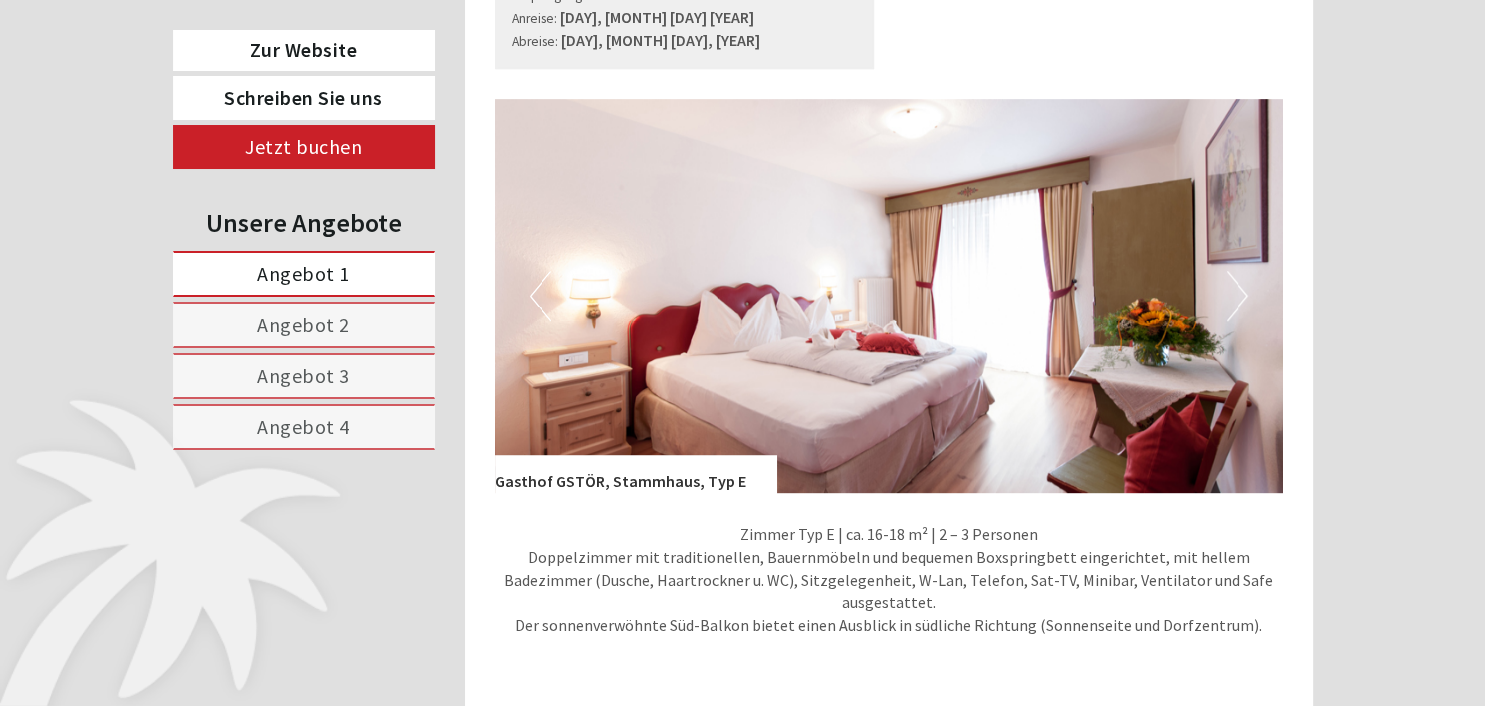 click on "Next" at bounding box center [1237, 296] 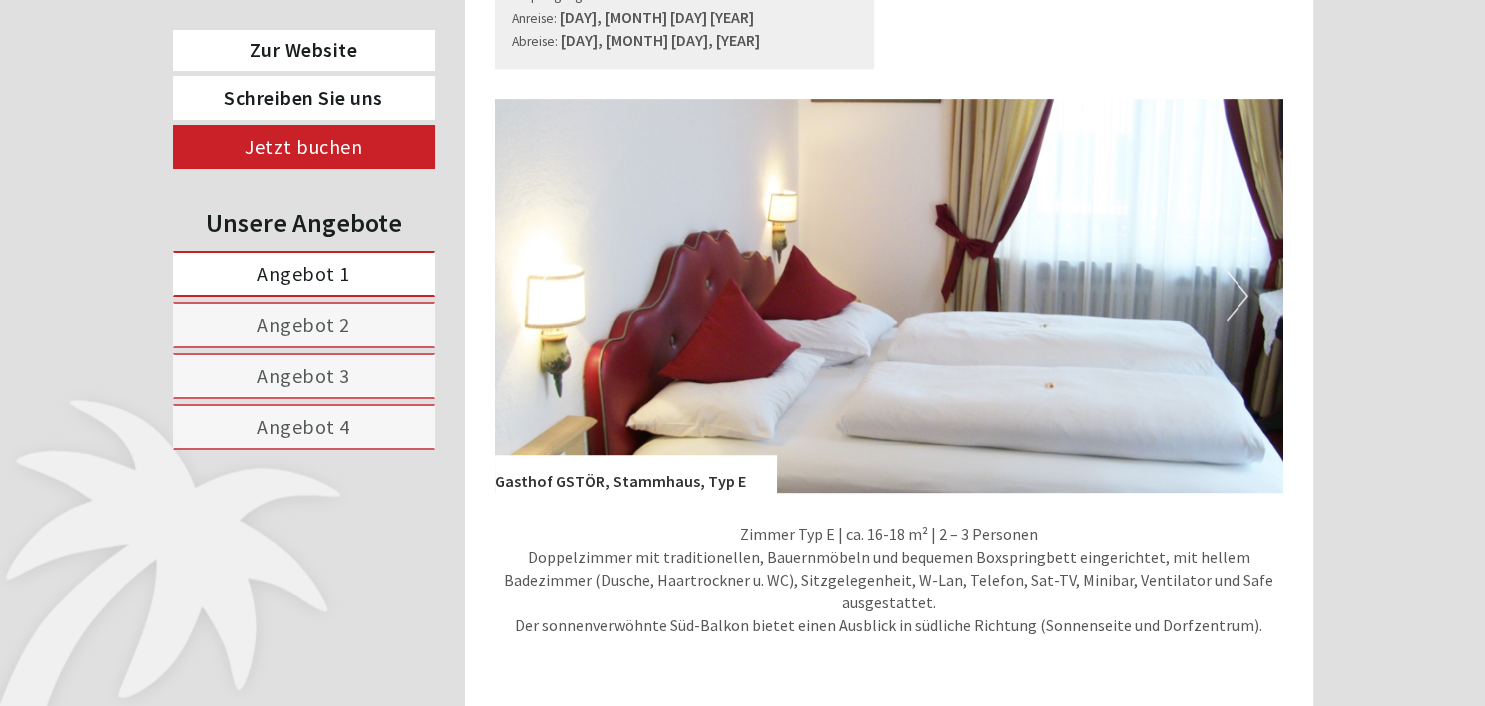 click on "Next" at bounding box center [1237, 296] 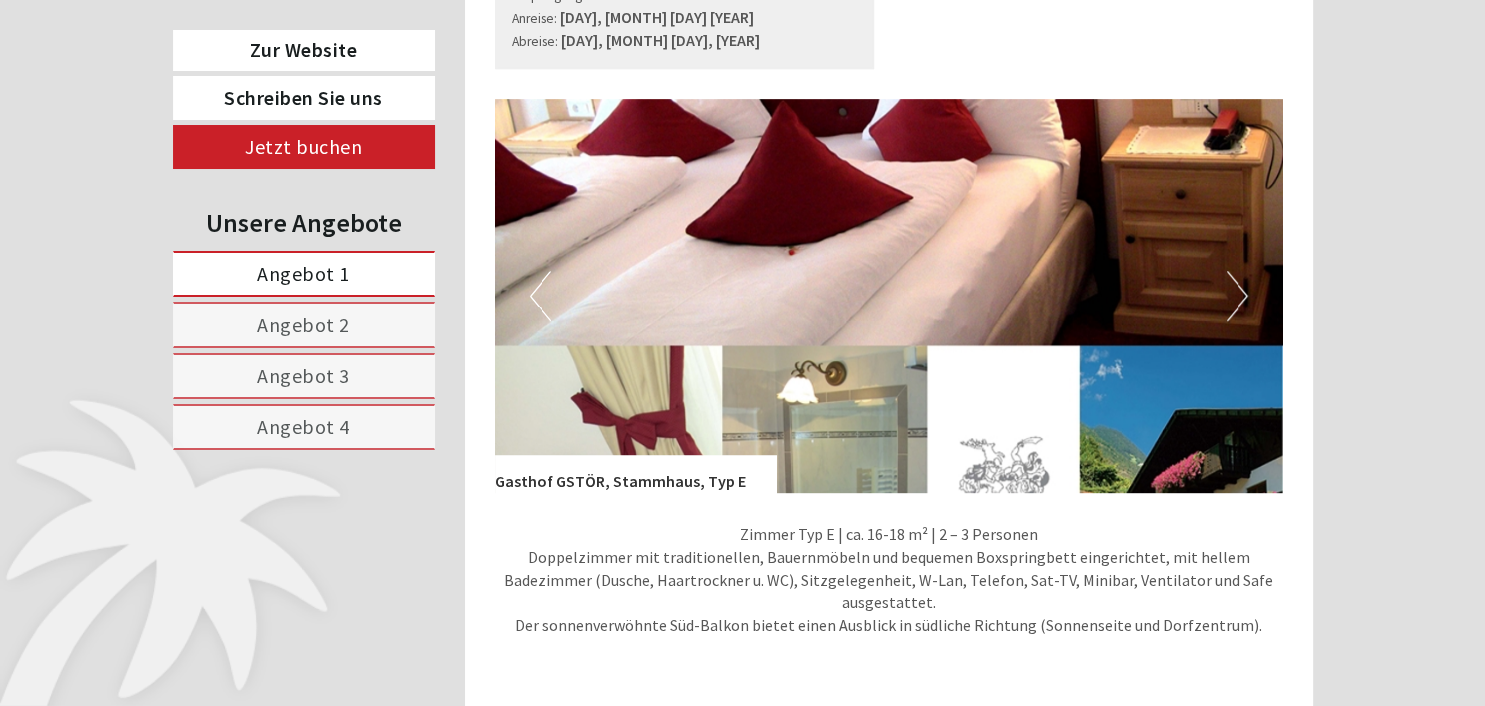 click on "Next" at bounding box center (1237, 296) 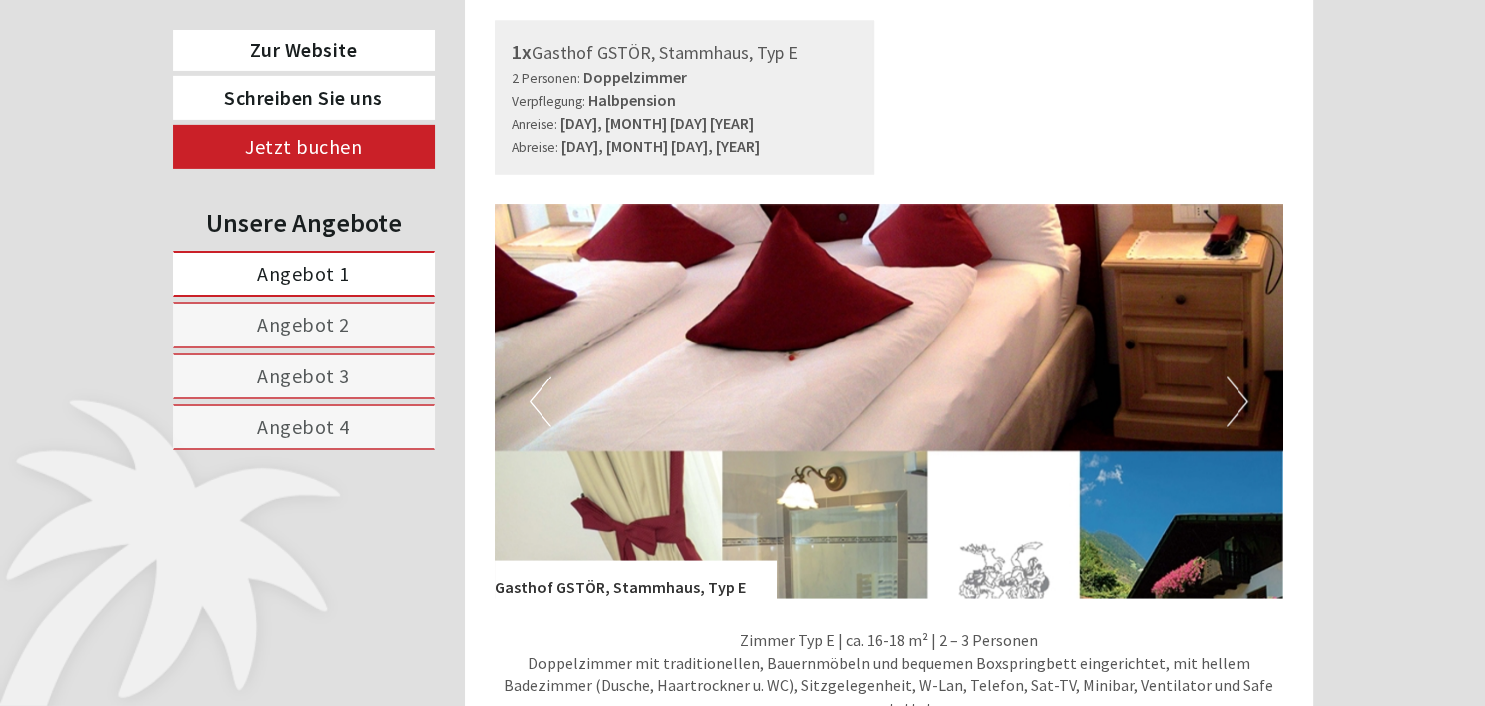 scroll, scrollTop: 3801, scrollLeft: 0, axis: vertical 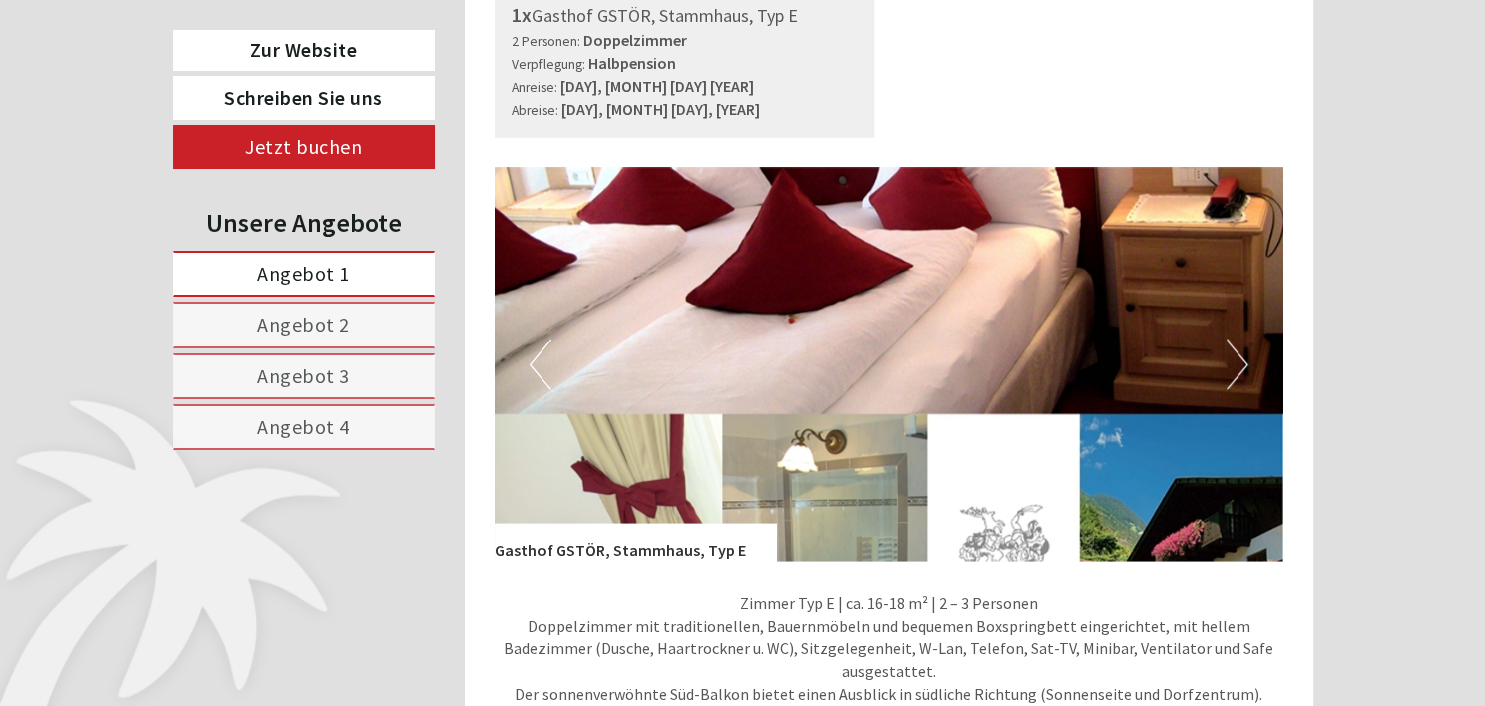 click on "Next" at bounding box center [1237, 365] 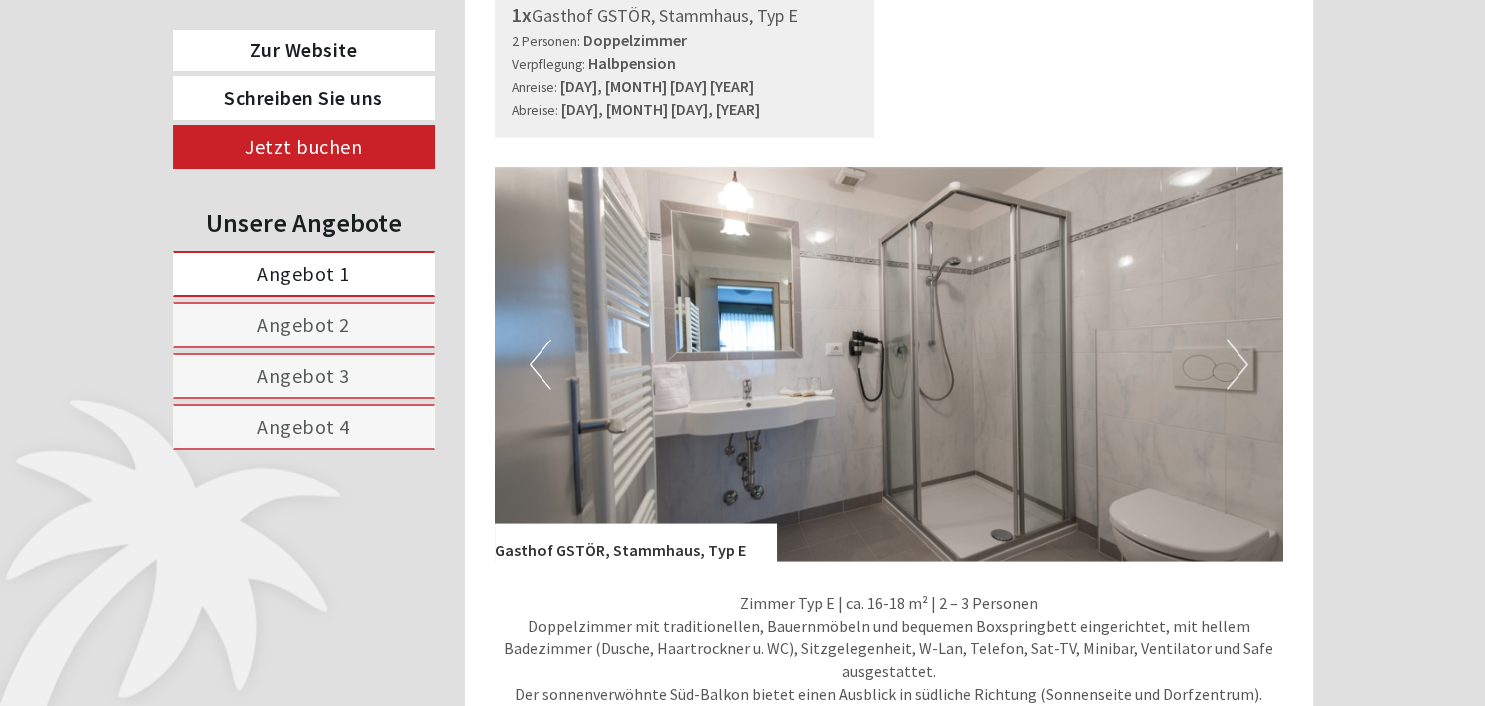 click on "Next" at bounding box center (1237, 365) 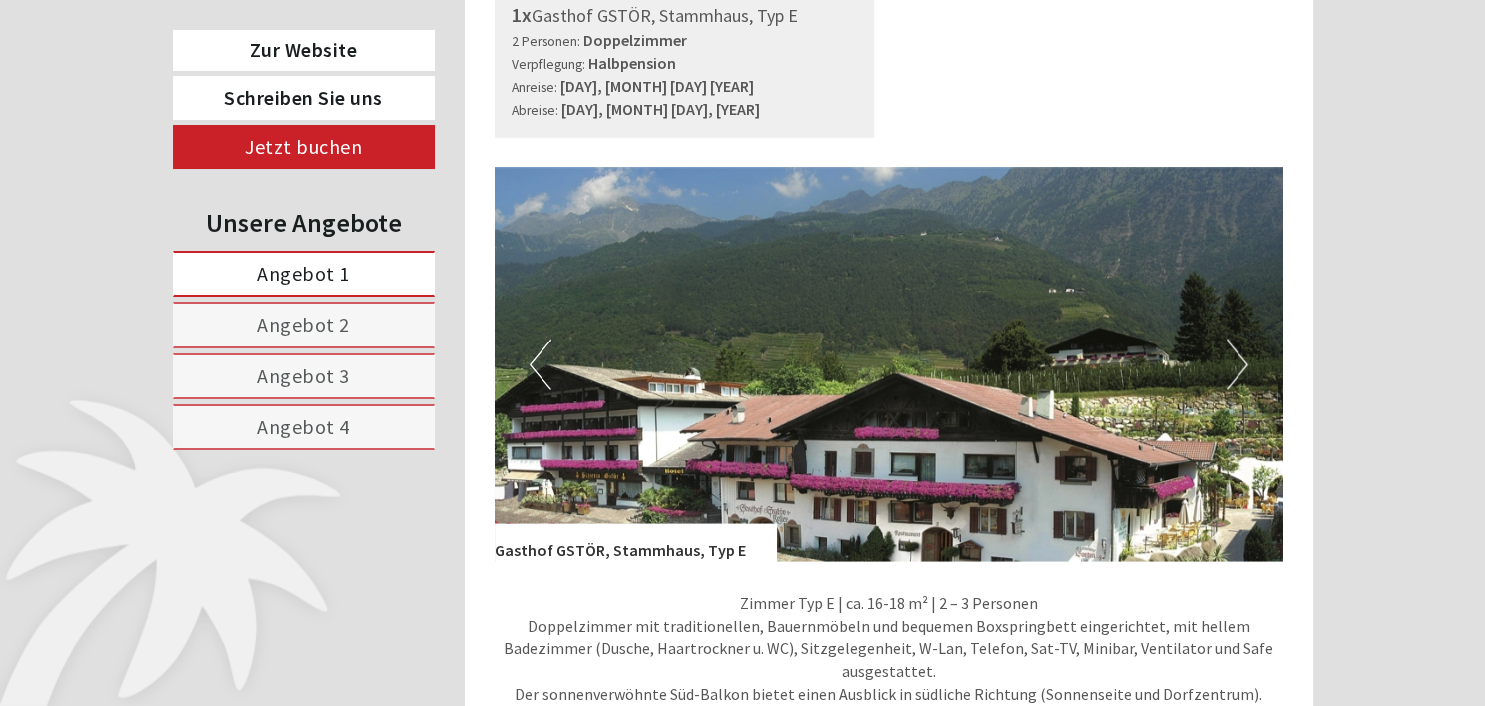 click on "Next" at bounding box center [1237, 365] 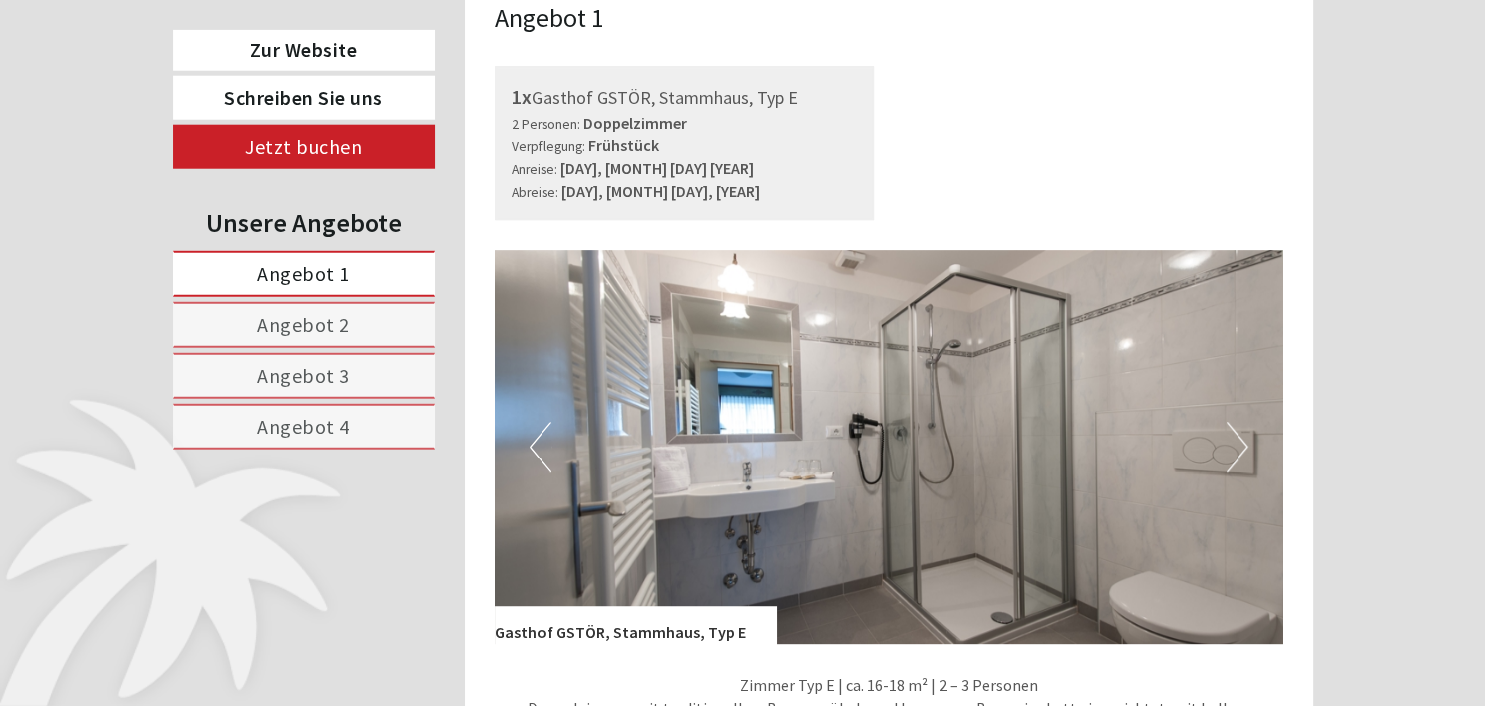 scroll, scrollTop: 1161, scrollLeft: 0, axis: vertical 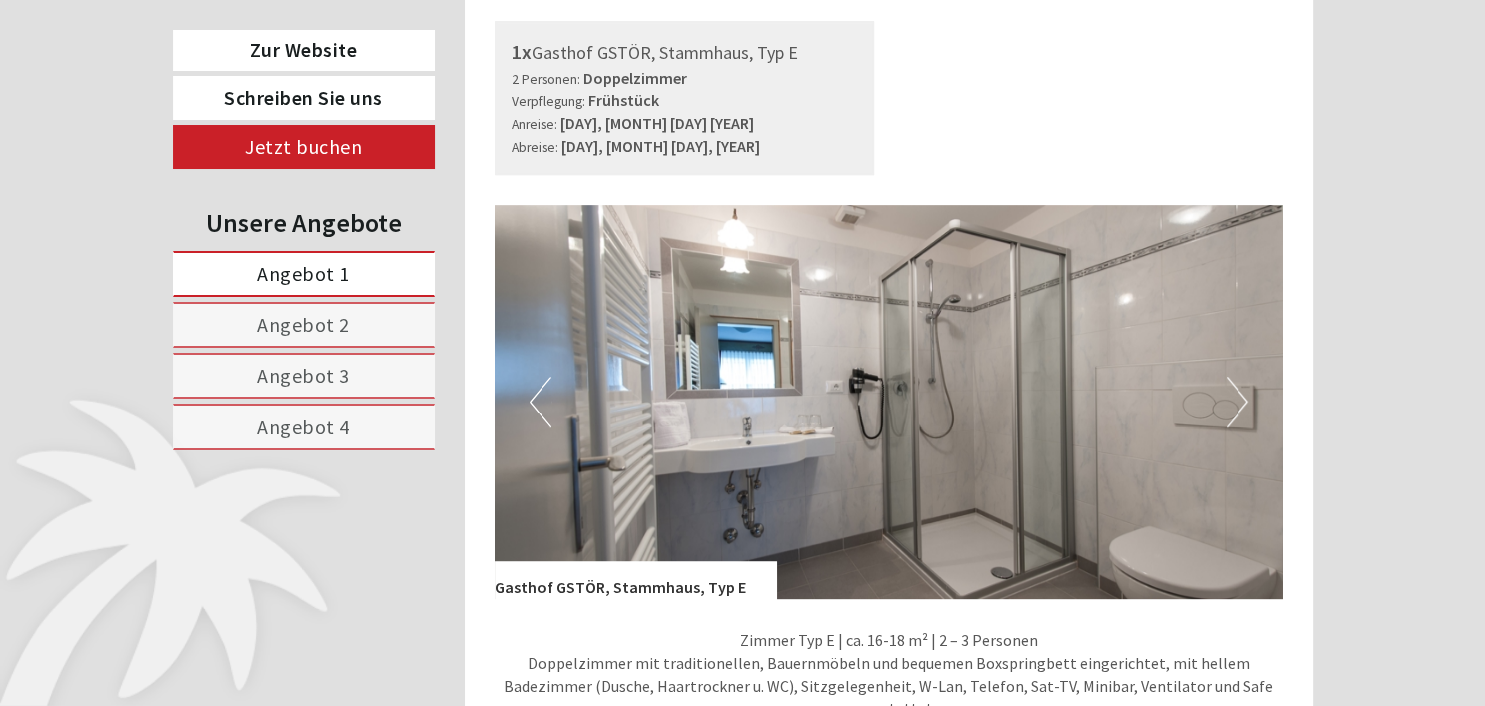 click on "Next" at bounding box center [1237, 402] 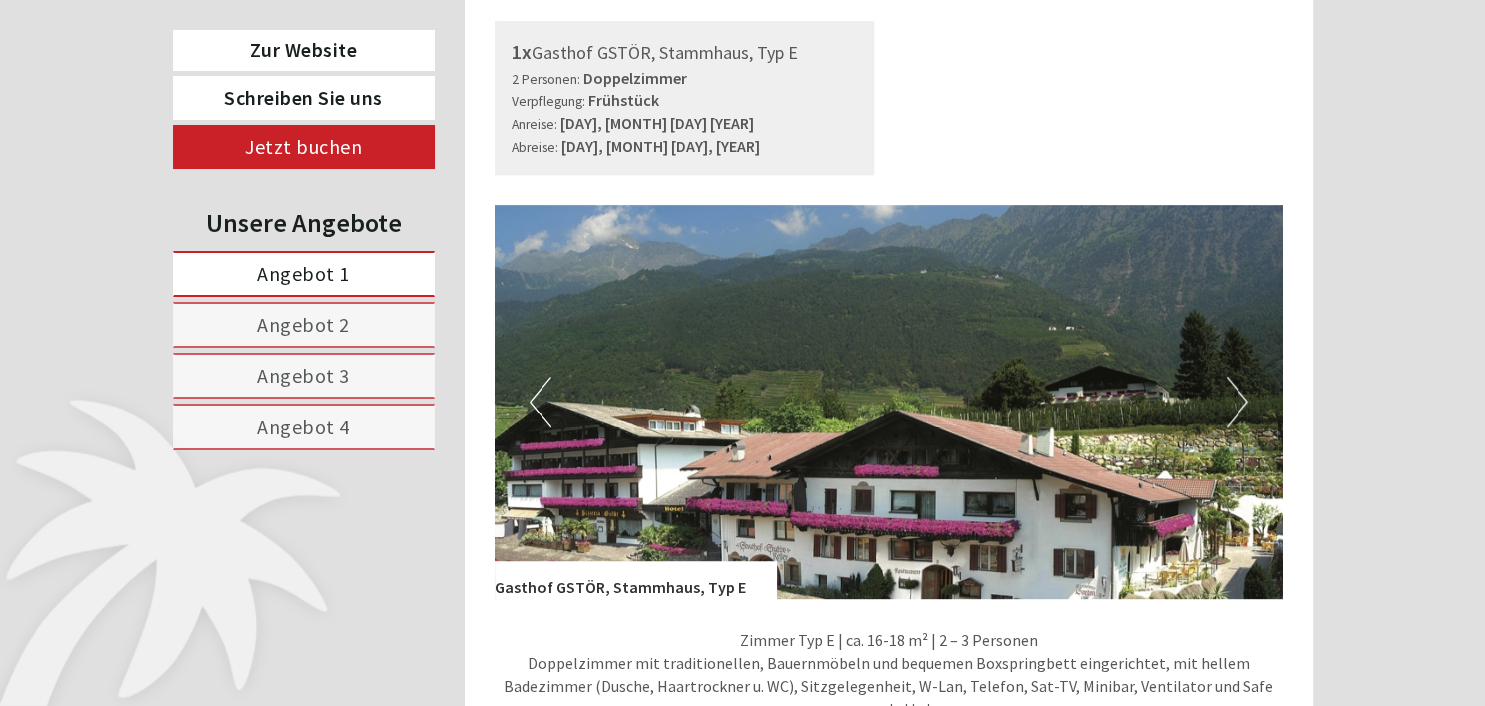 click on "Next" at bounding box center (1237, 402) 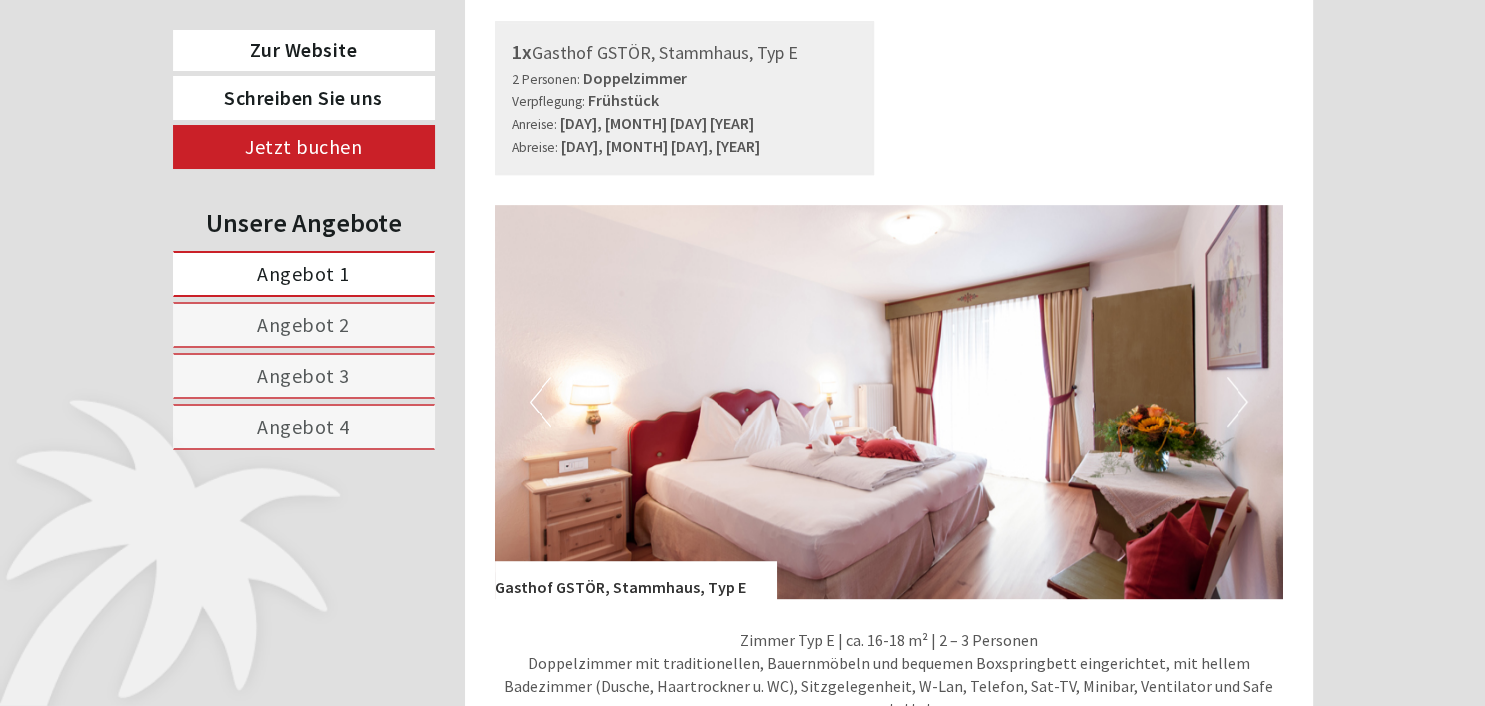 click on "Next" at bounding box center (1237, 402) 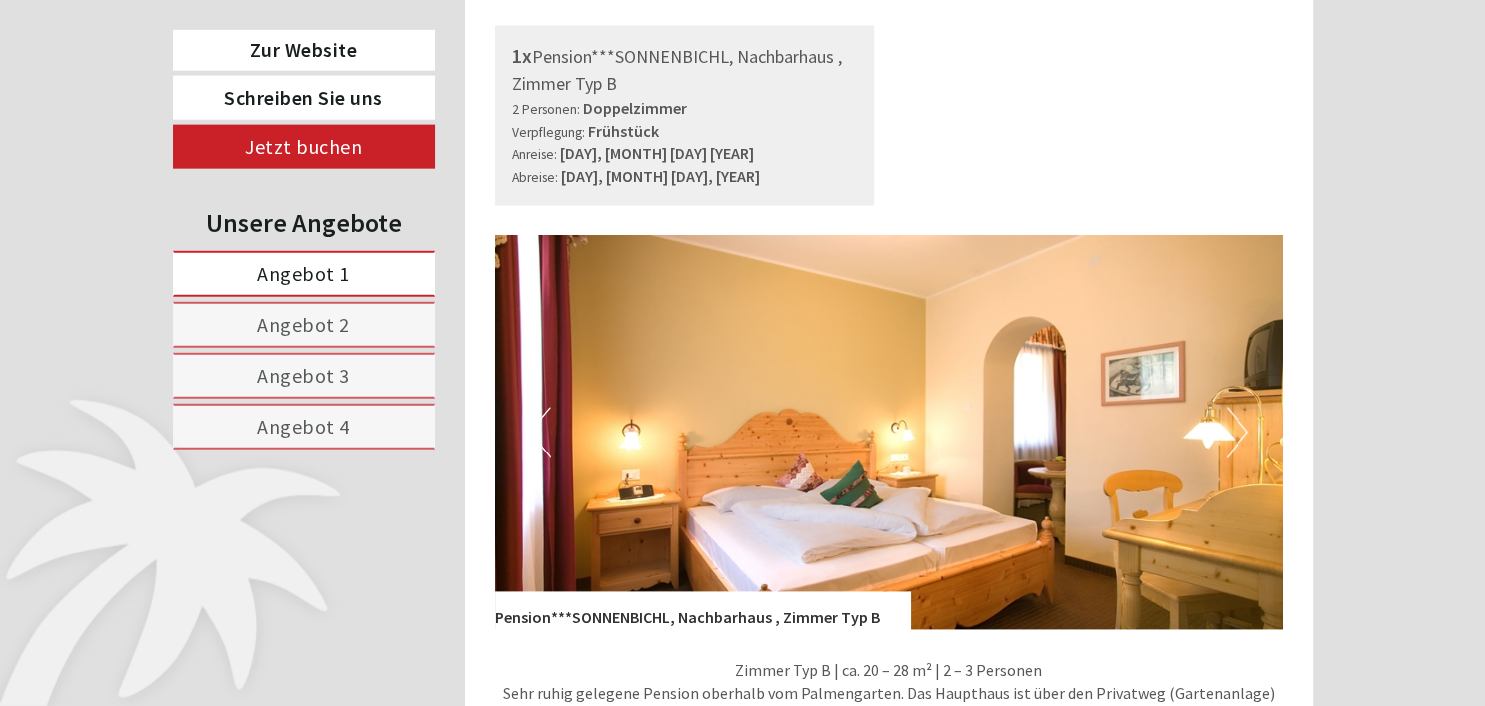 scroll, scrollTop: 2428, scrollLeft: 0, axis: vertical 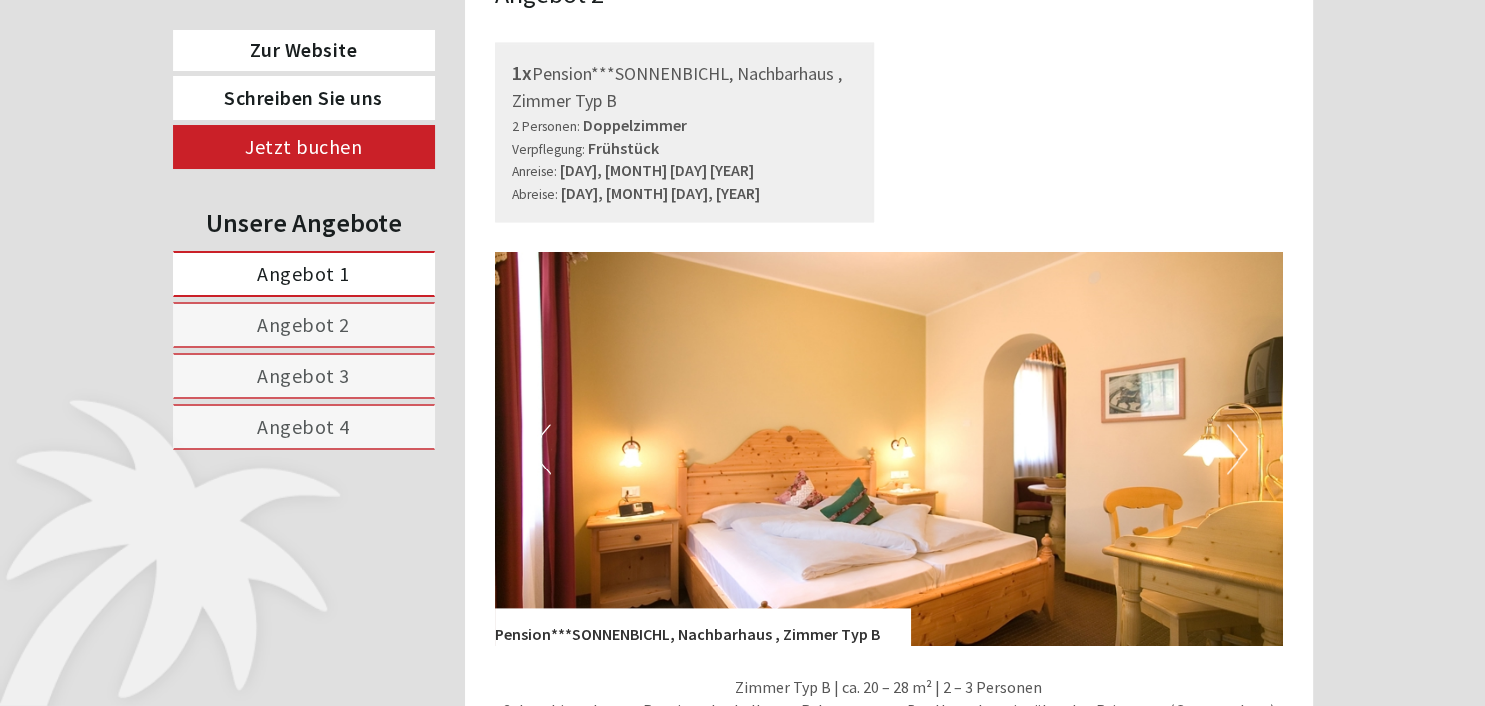 click on "Previous" at bounding box center (540, 449) 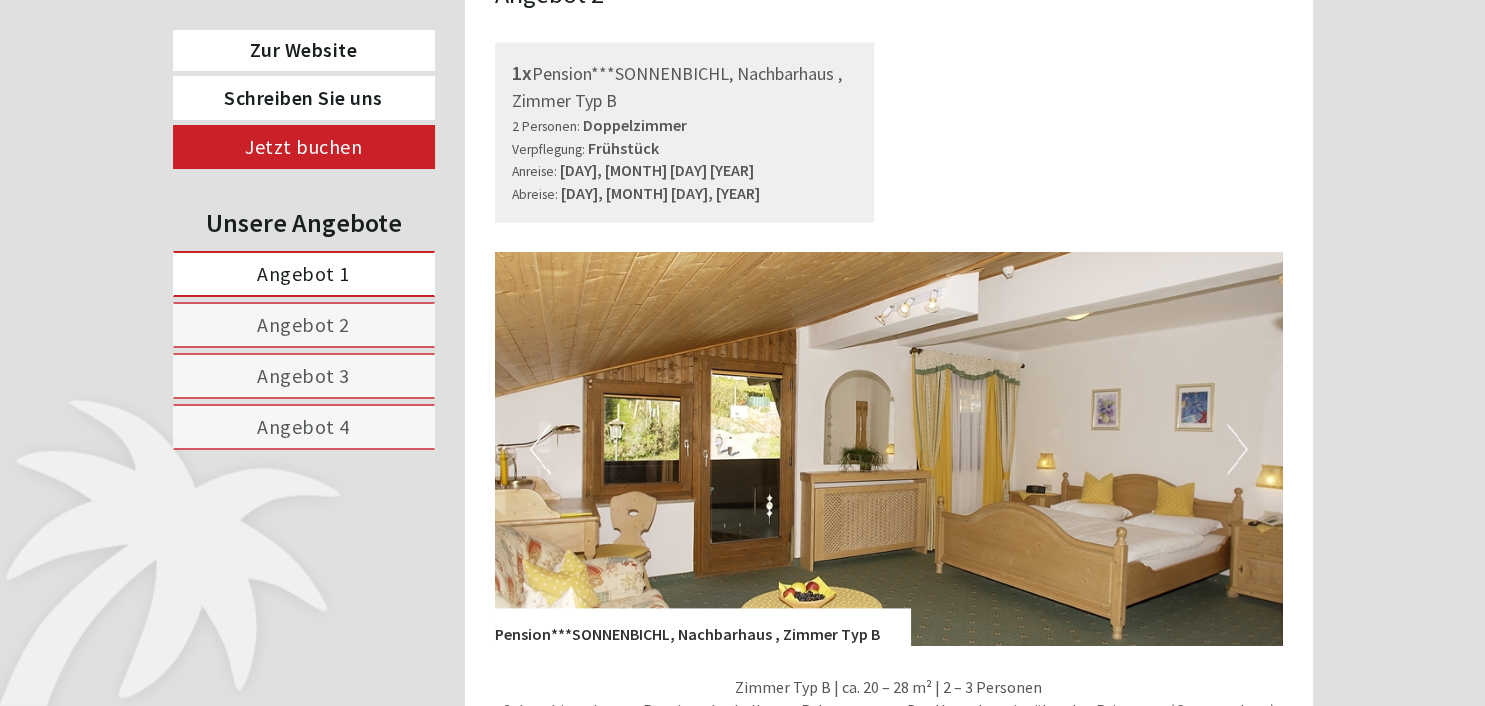 click on "Next" at bounding box center (1237, 449) 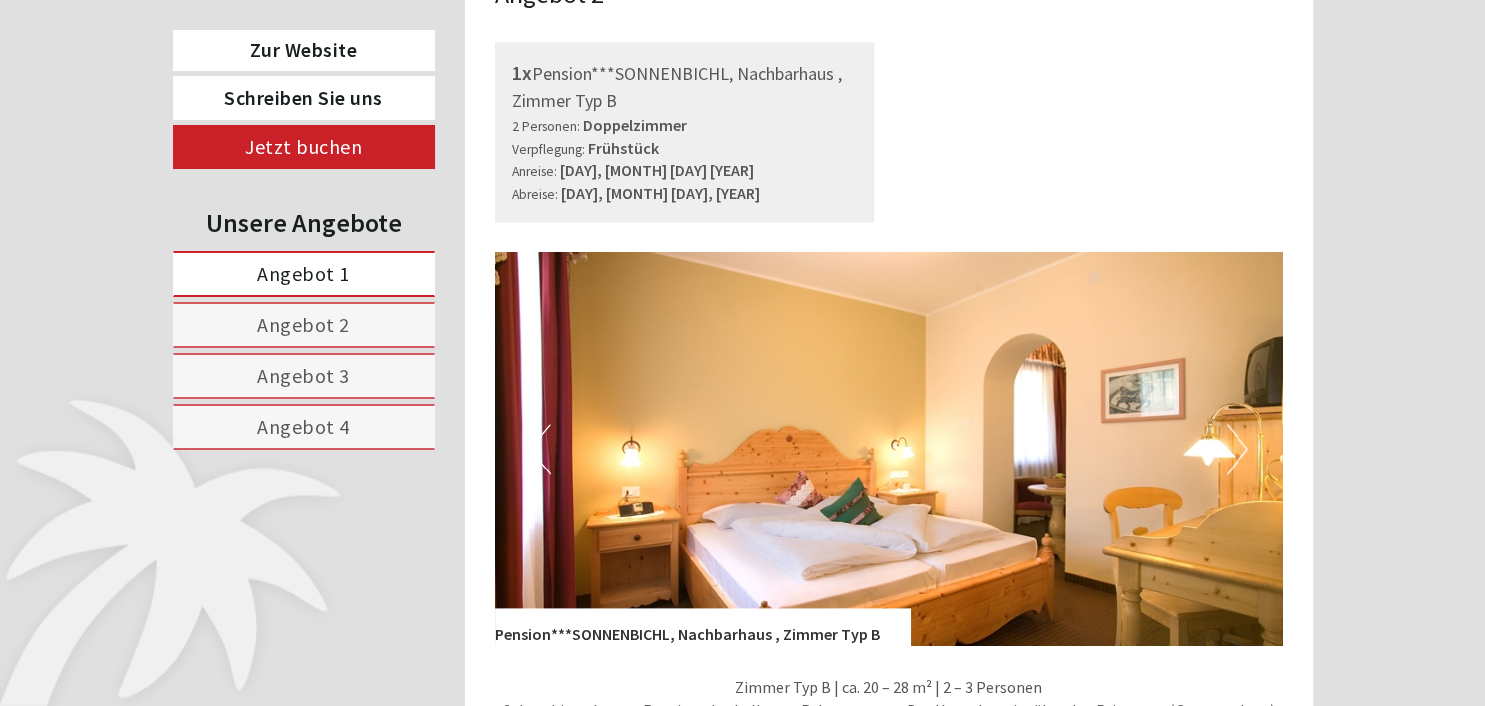 click on "Next" at bounding box center [1237, 449] 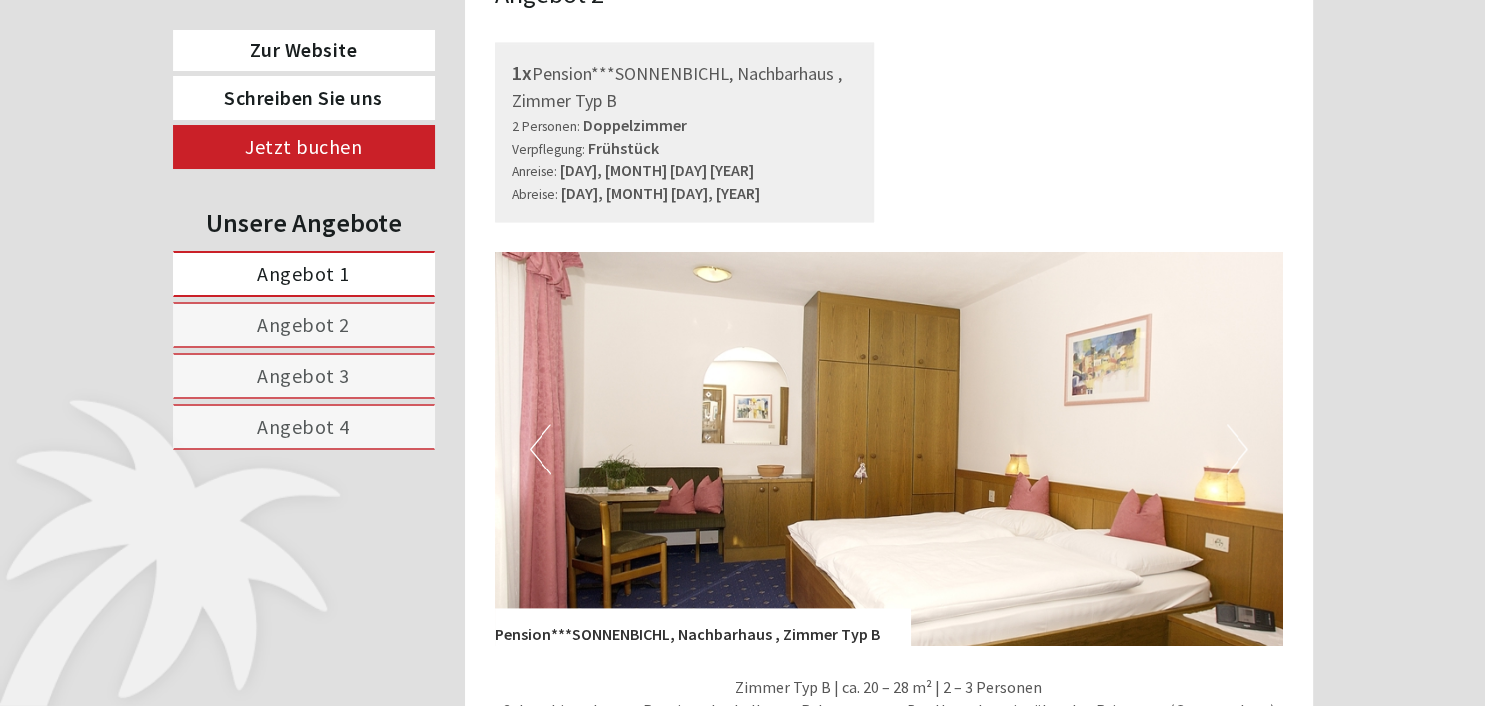 click on "Next" at bounding box center [1237, 449] 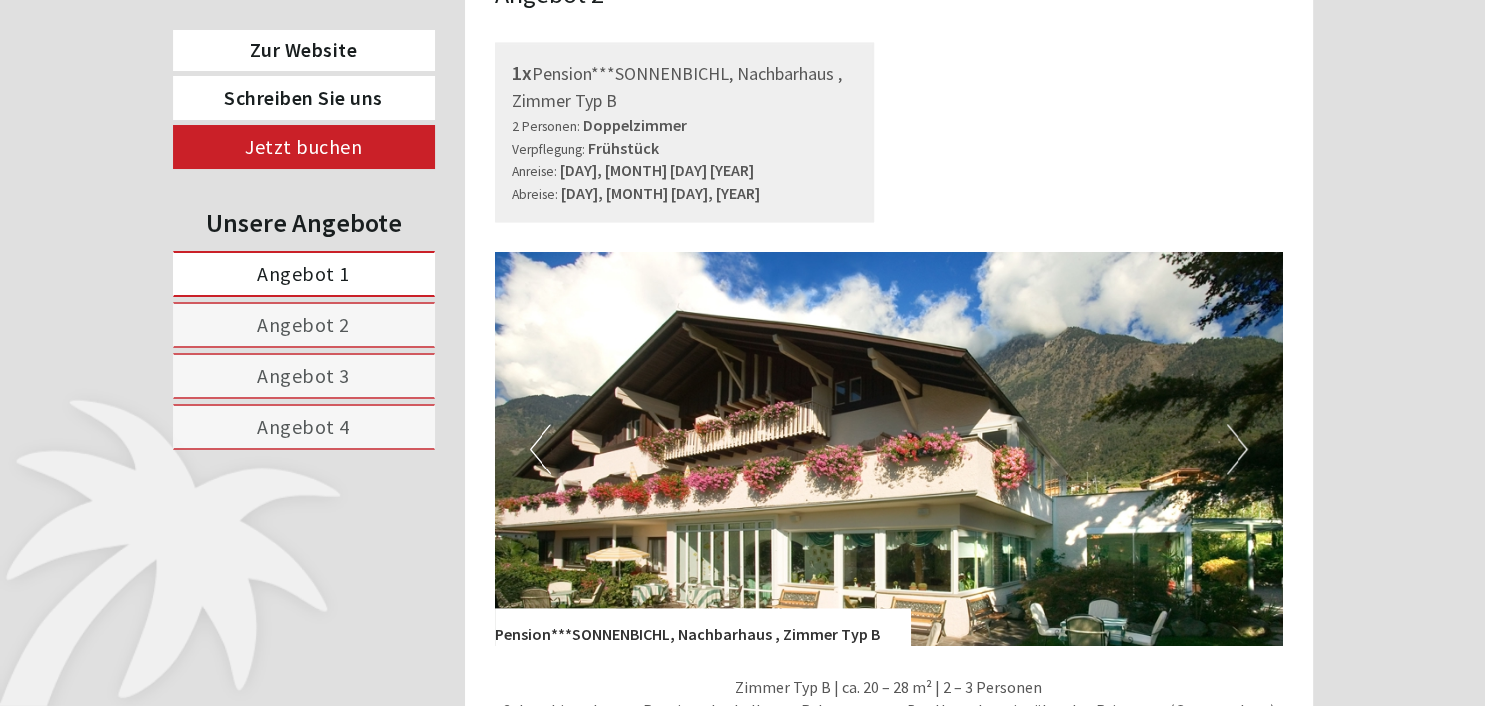 click on "Next" at bounding box center [1237, 449] 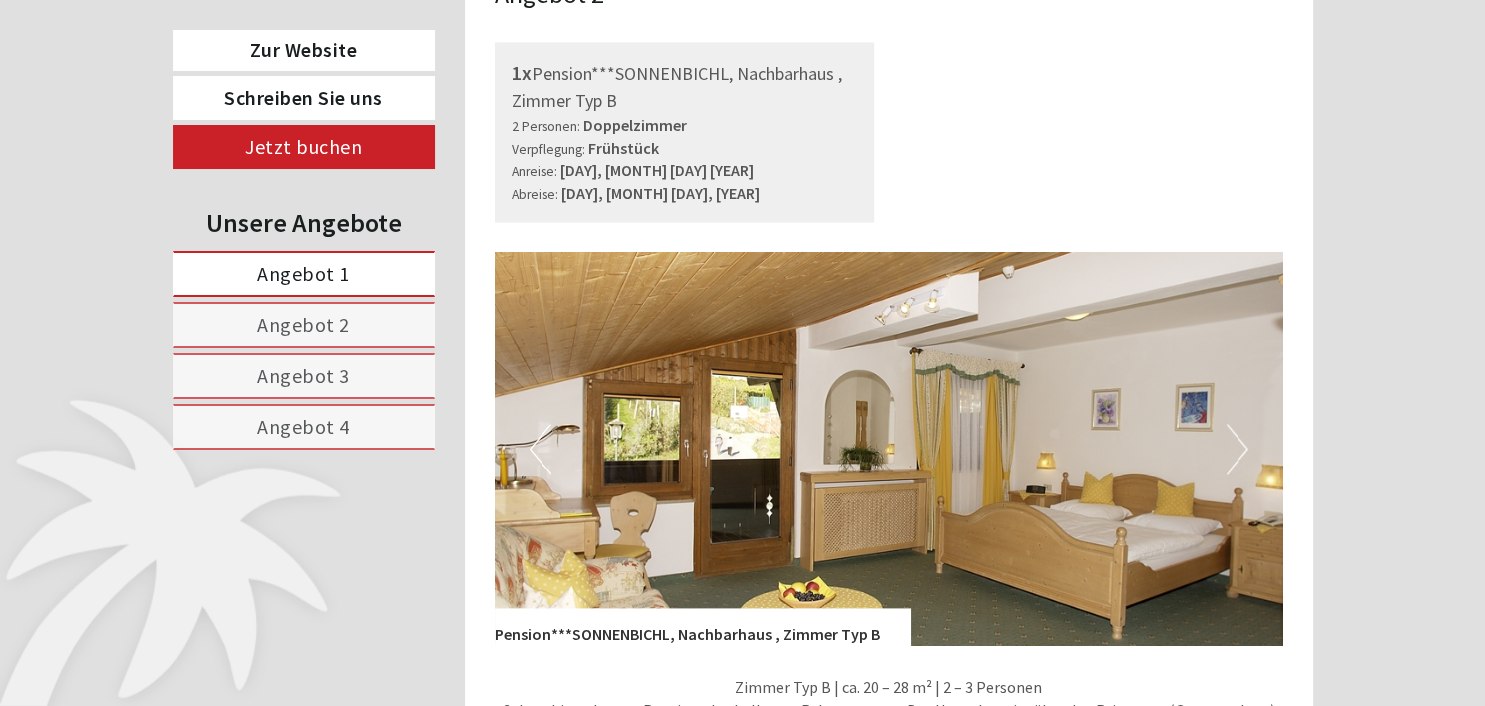click on "Next" at bounding box center (1237, 449) 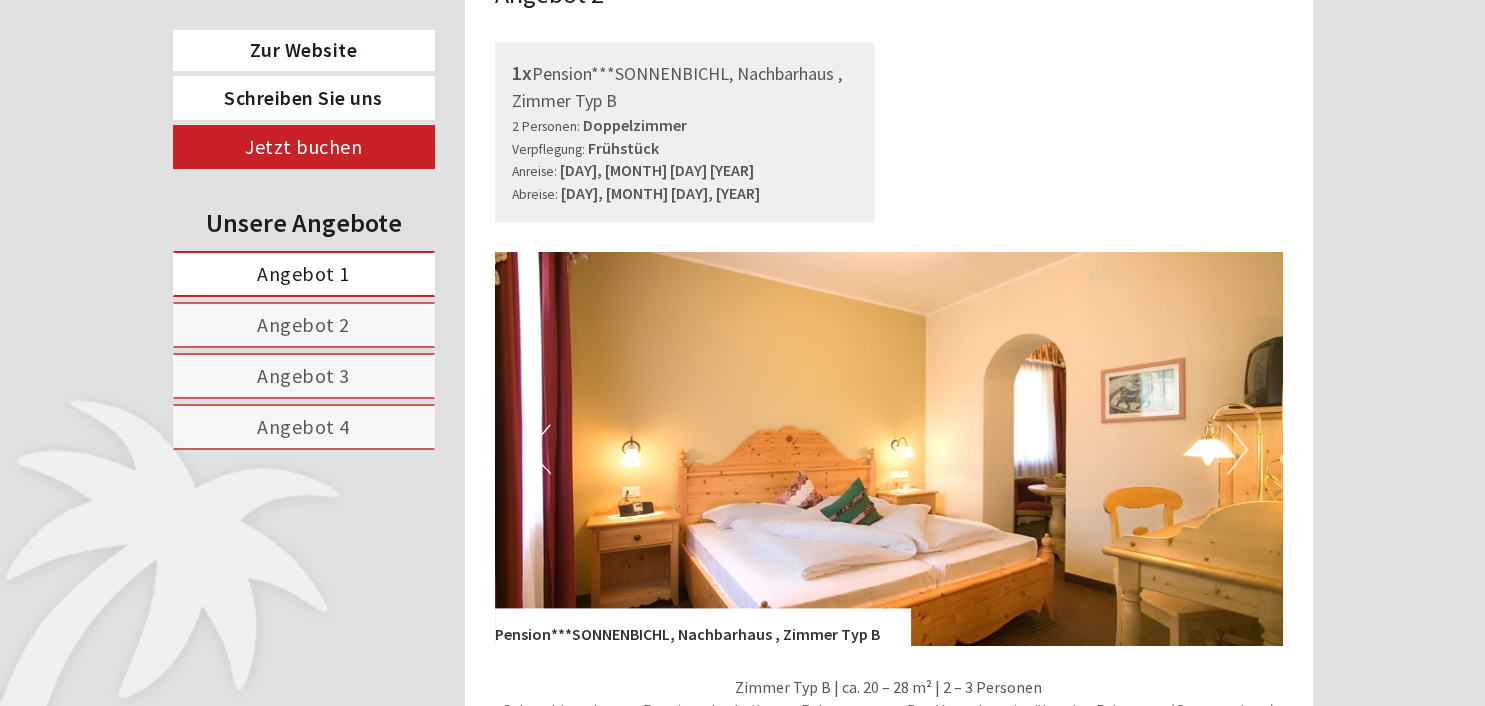 click on "Next" at bounding box center [1237, 449] 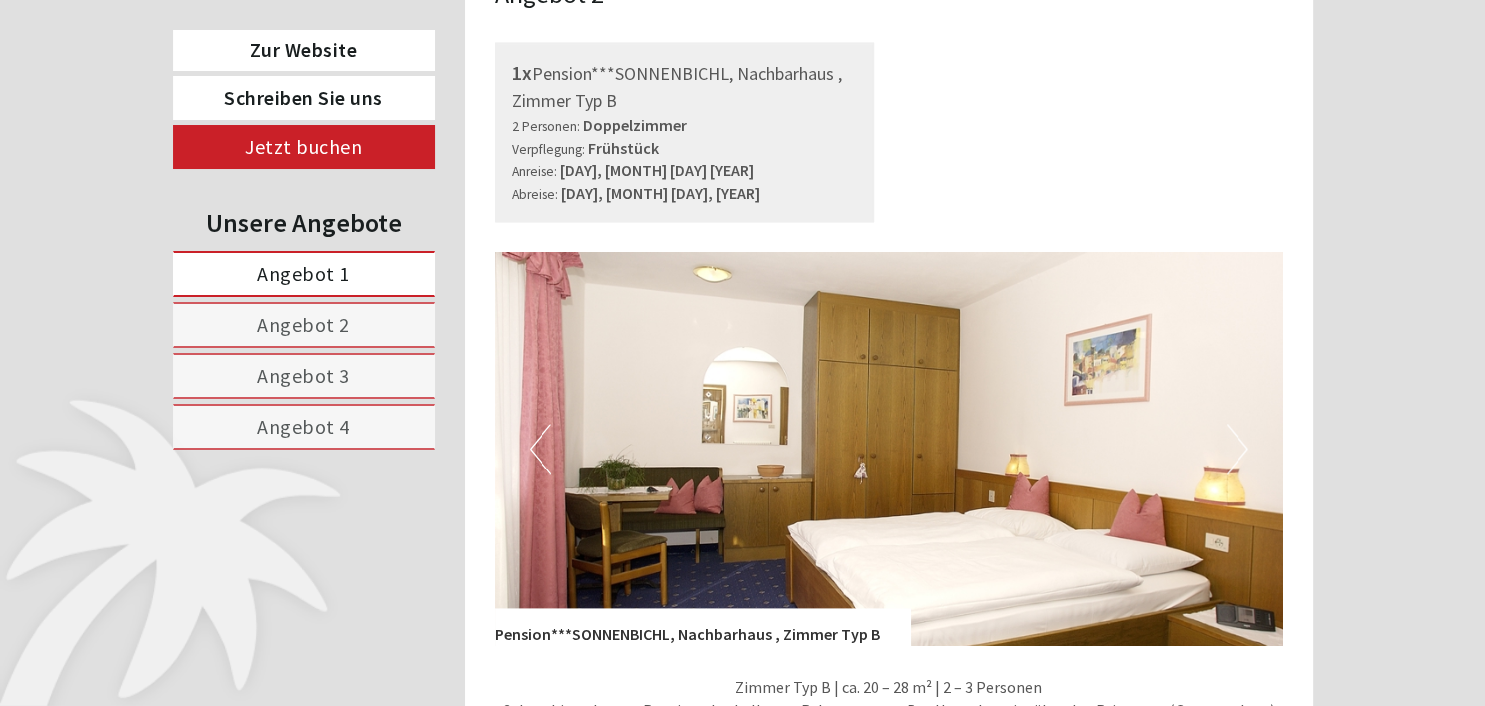 click on "Next" at bounding box center [1237, 449] 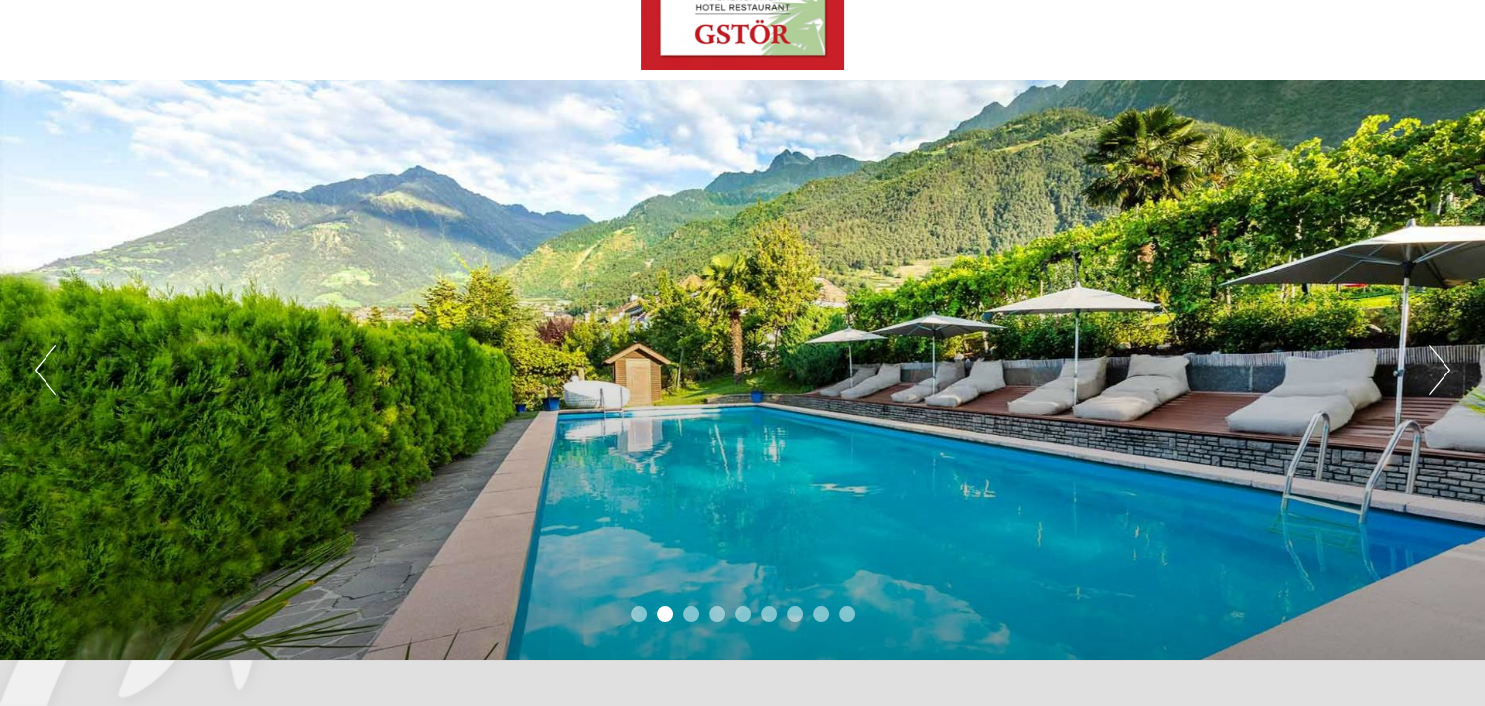 scroll, scrollTop: 0, scrollLeft: 0, axis: both 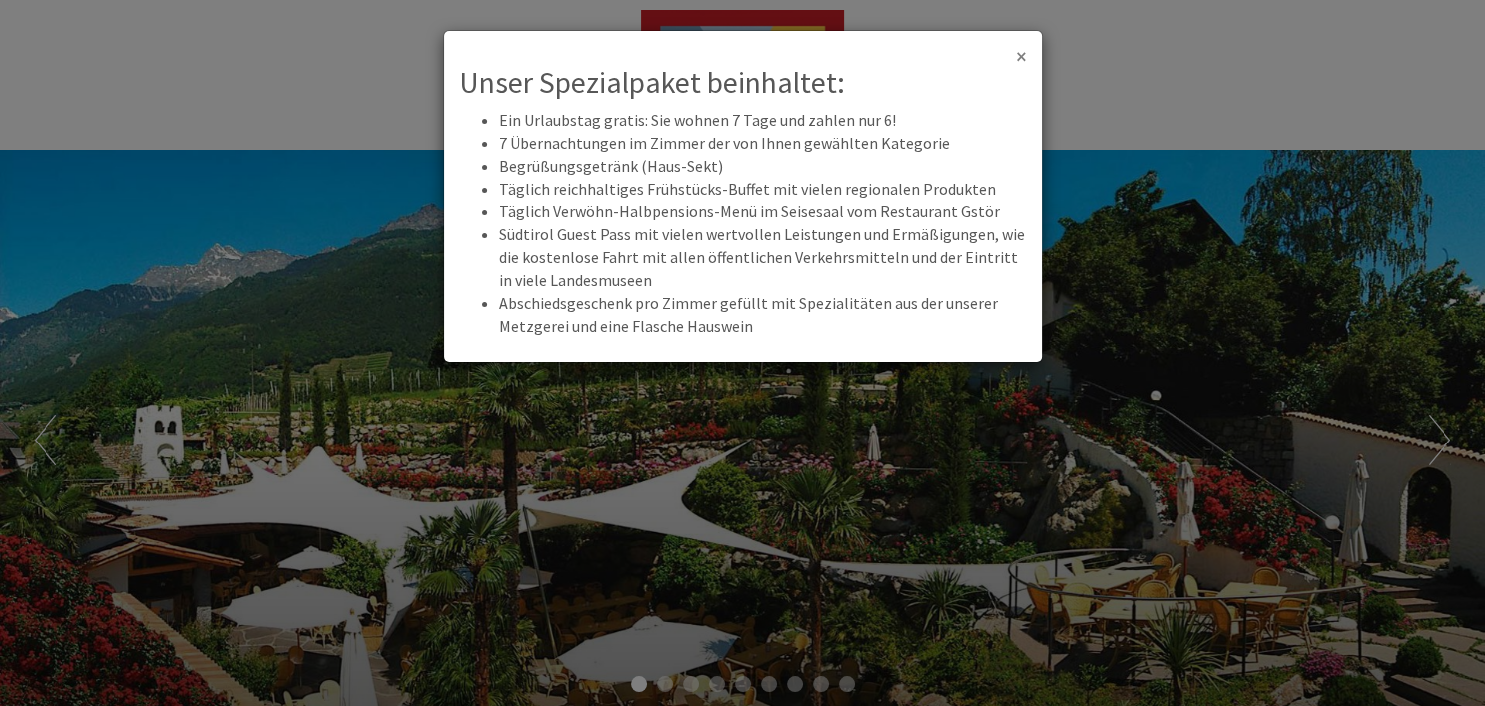 click on "×" at bounding box center [1021, 56] 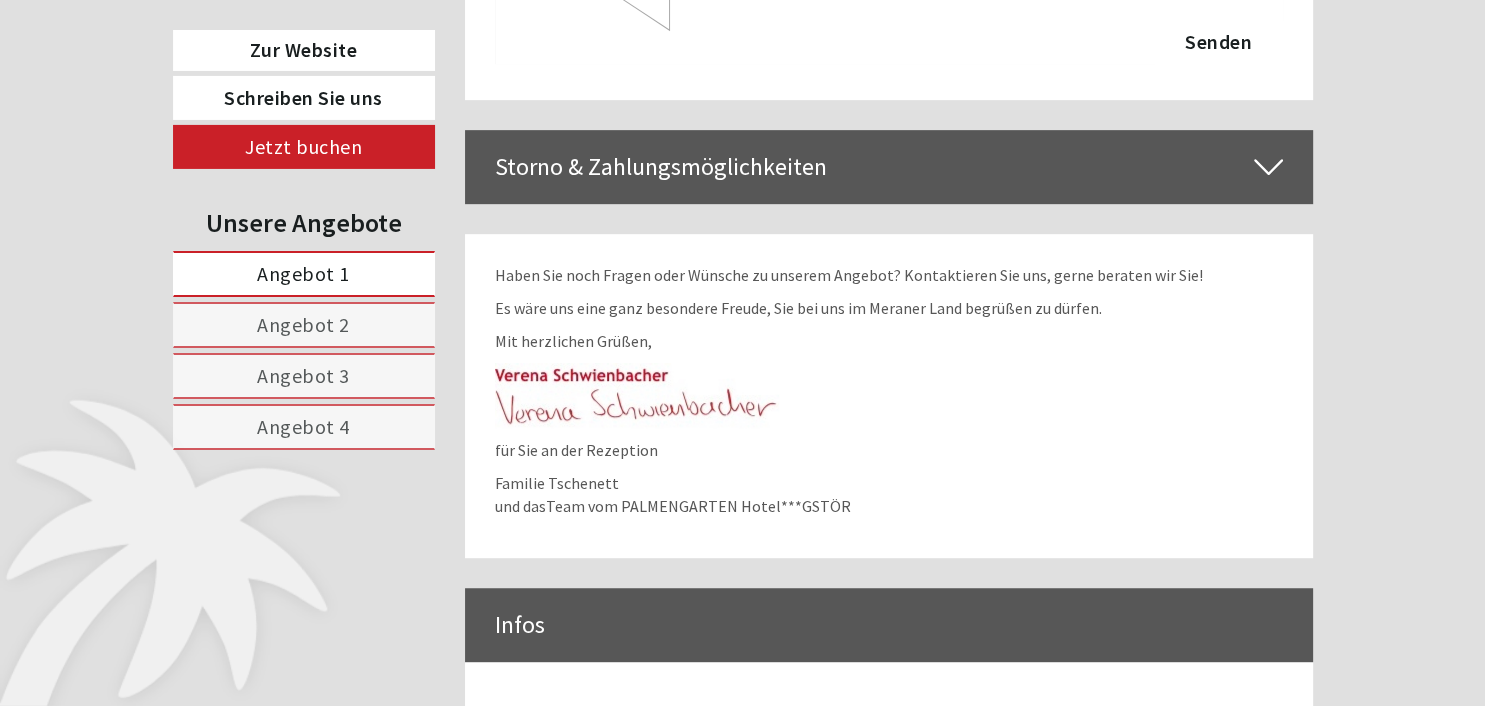 scroll, scrollTop: 8659, scrollLeft: 0, axis: vertical 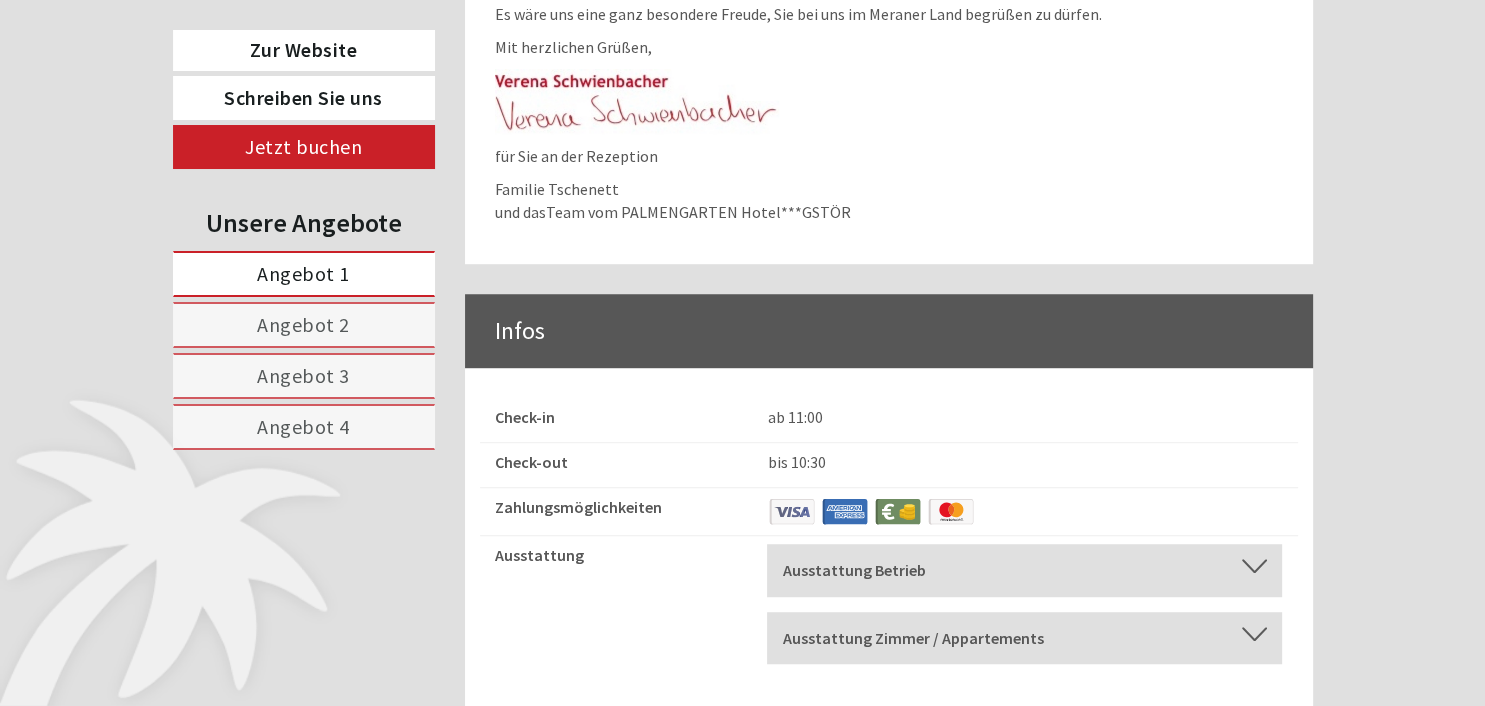 click at bounding box center [1254, 566] 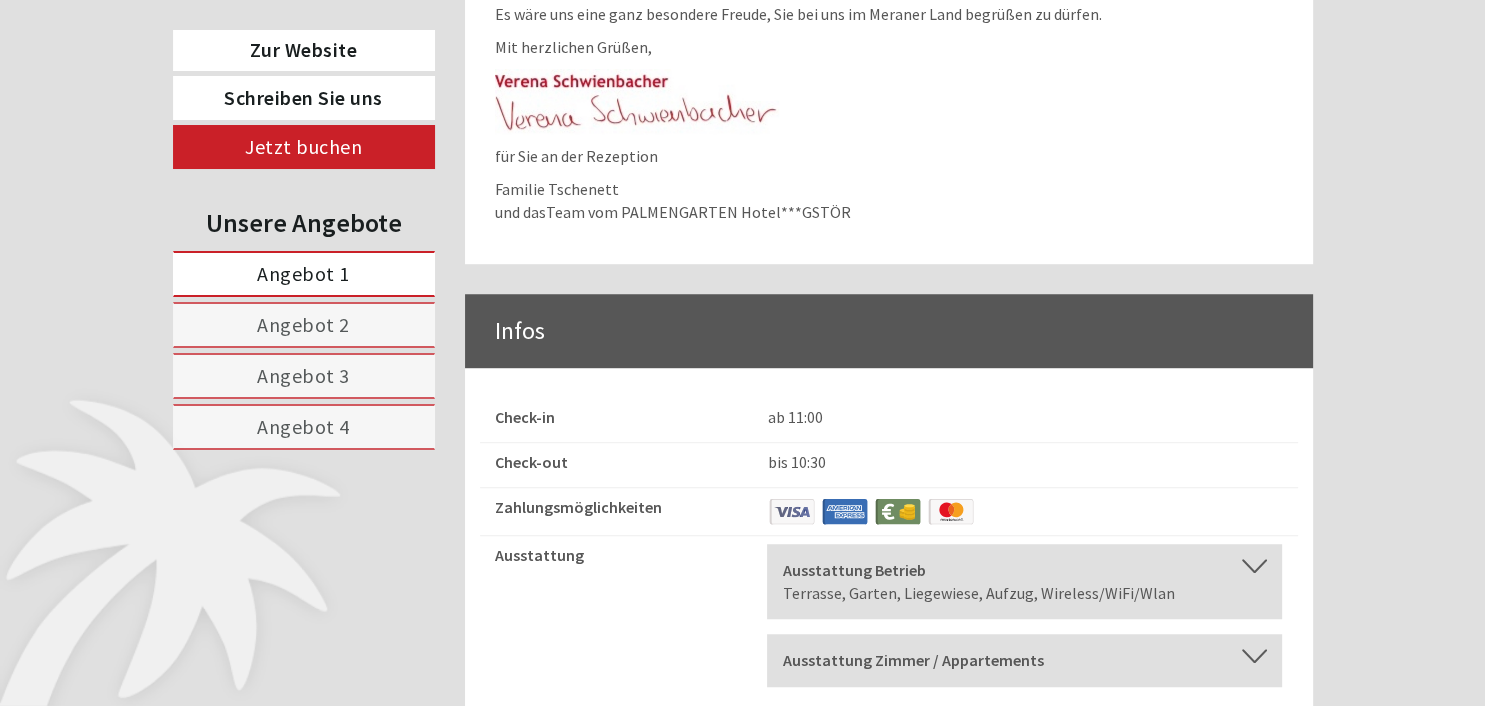click at bounding box center (1254, 656) 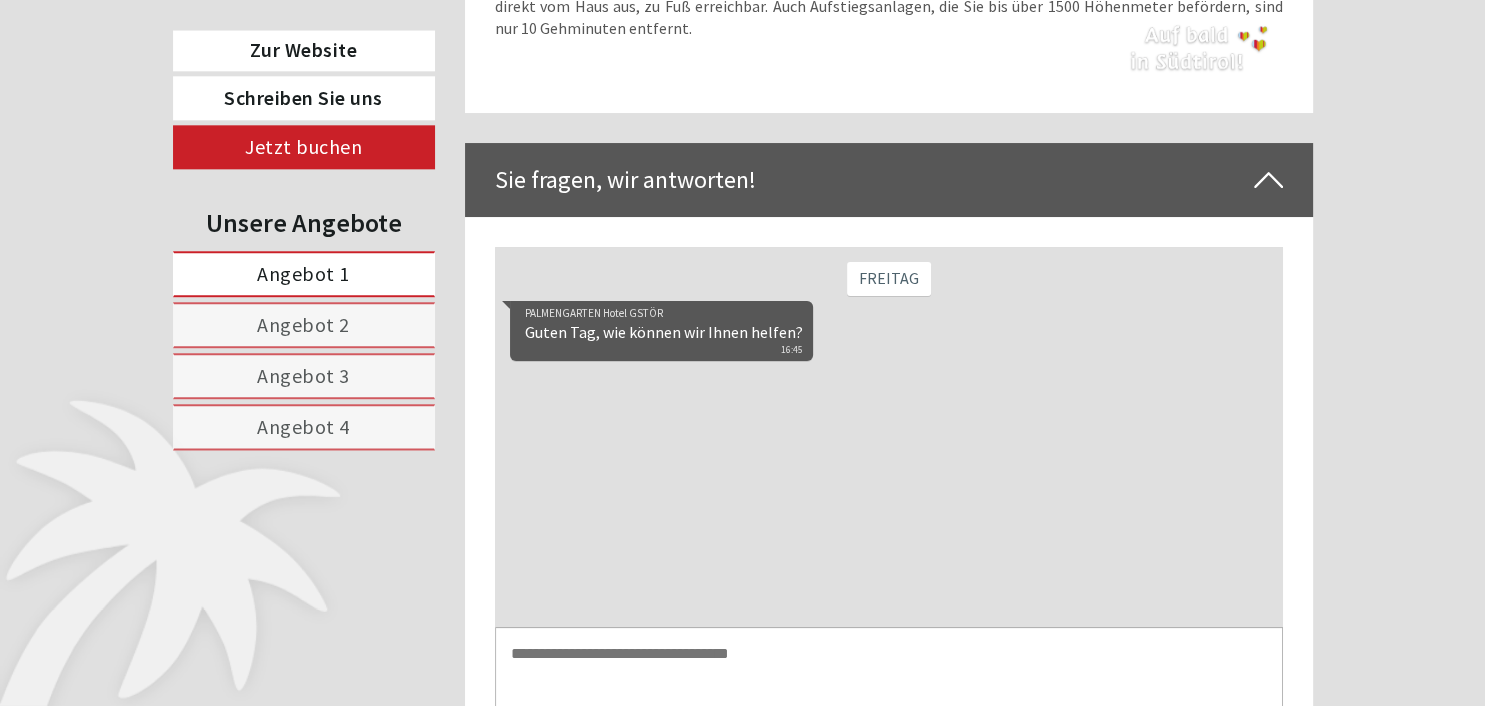 scroll, scrollTop: 7497, scrollLeft: 0, axis: vertical 